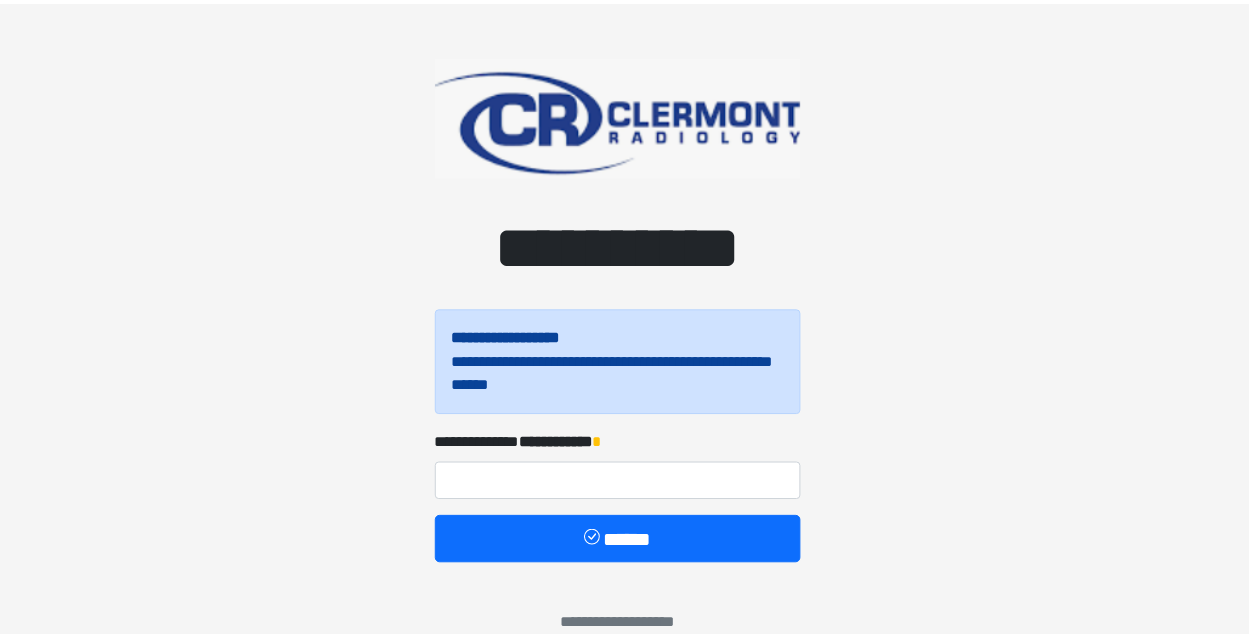 scroll, scrollTop: 0, scrollLeft: 0, axis: both 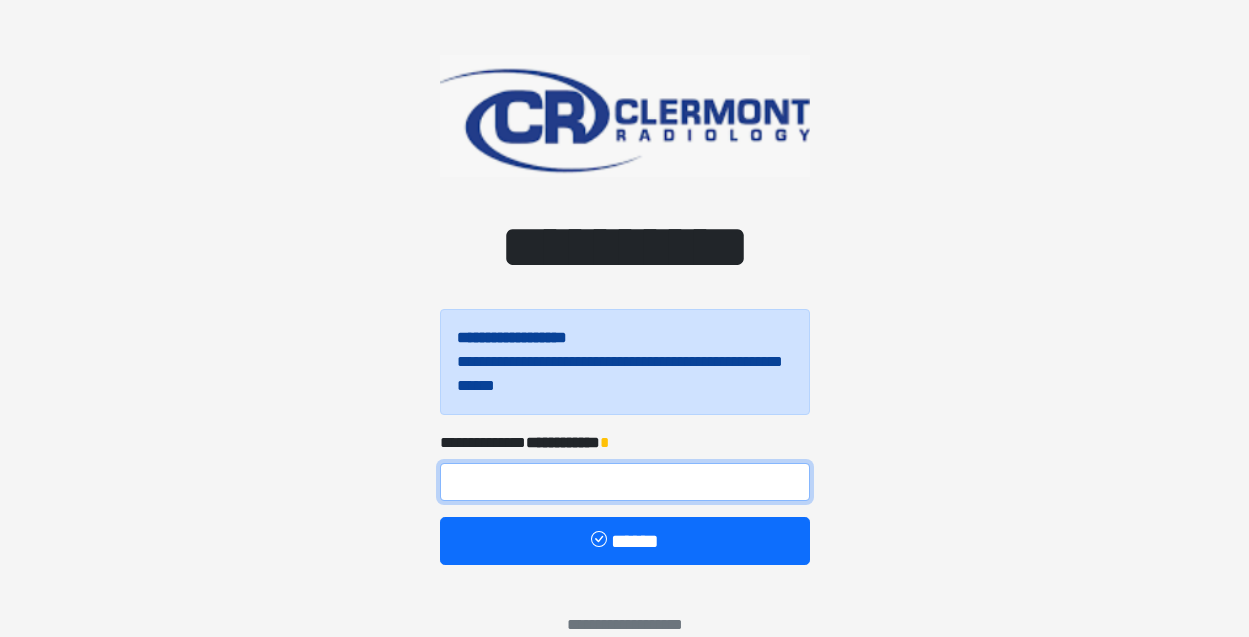 click at bounding box center [625, 482] 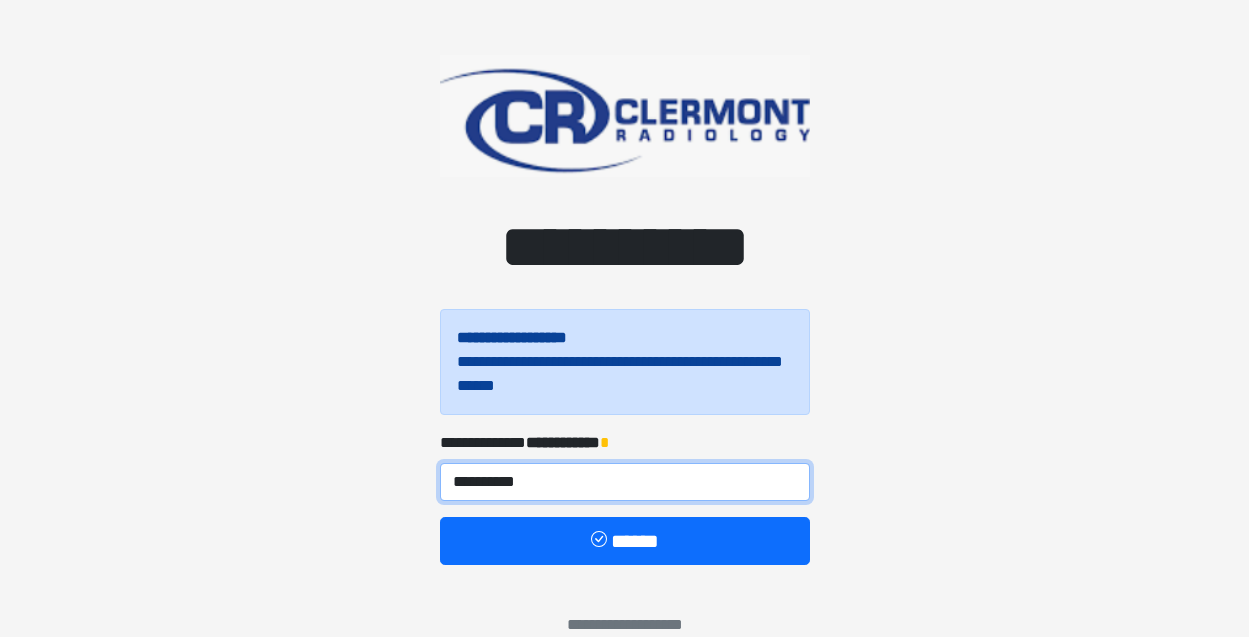 type on "**********" 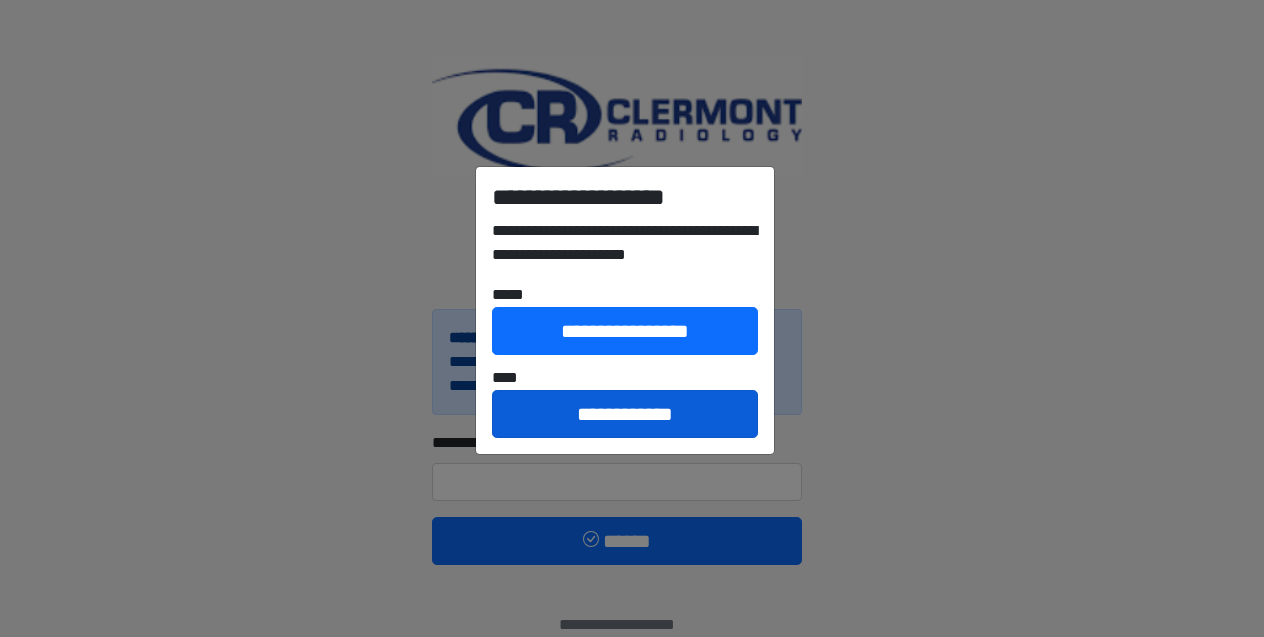 click on "**********" at bounding box center [625, 414] 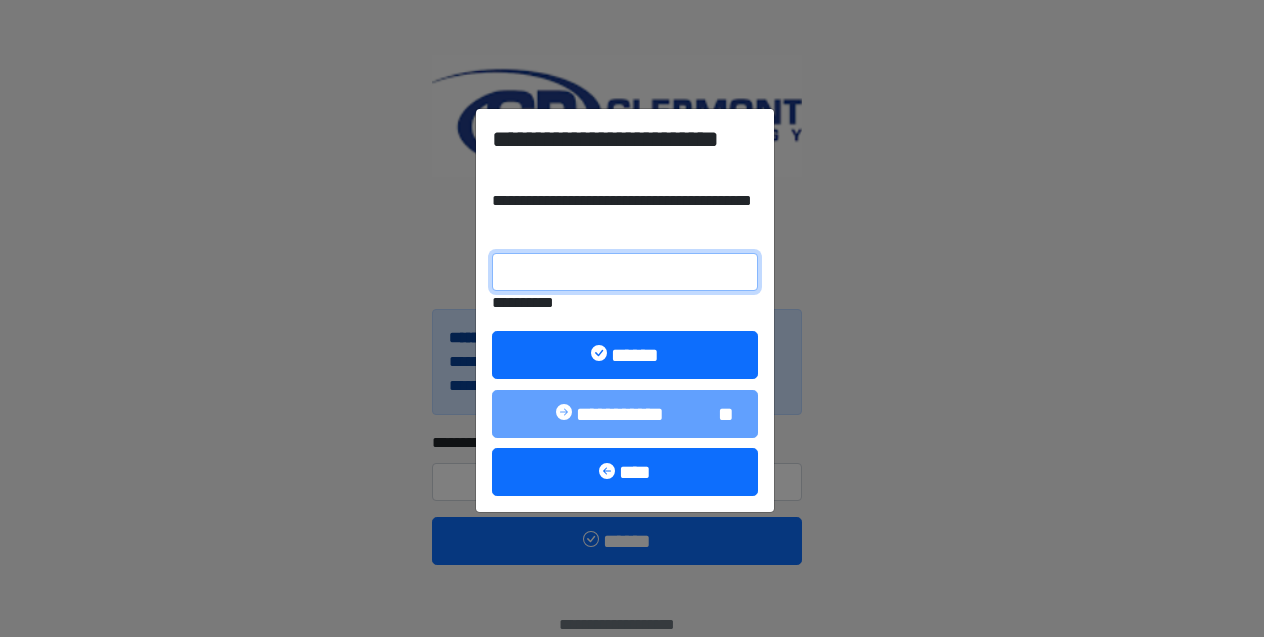click on "**********" at bounding box center (625, 272) 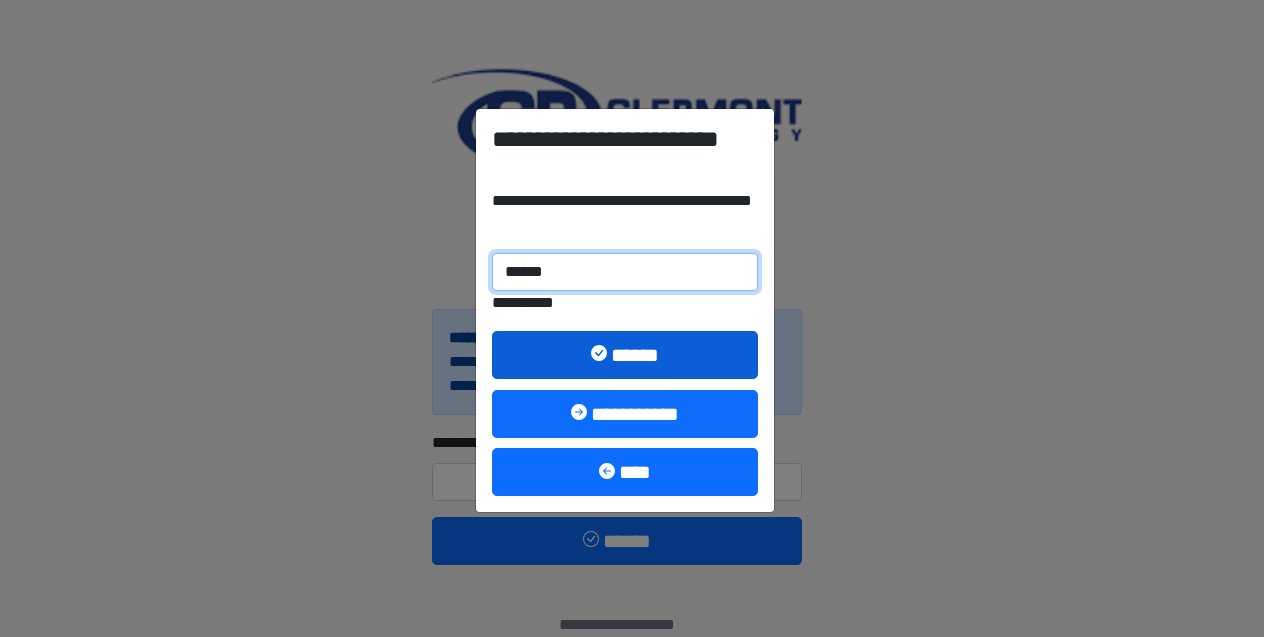 type on "******" 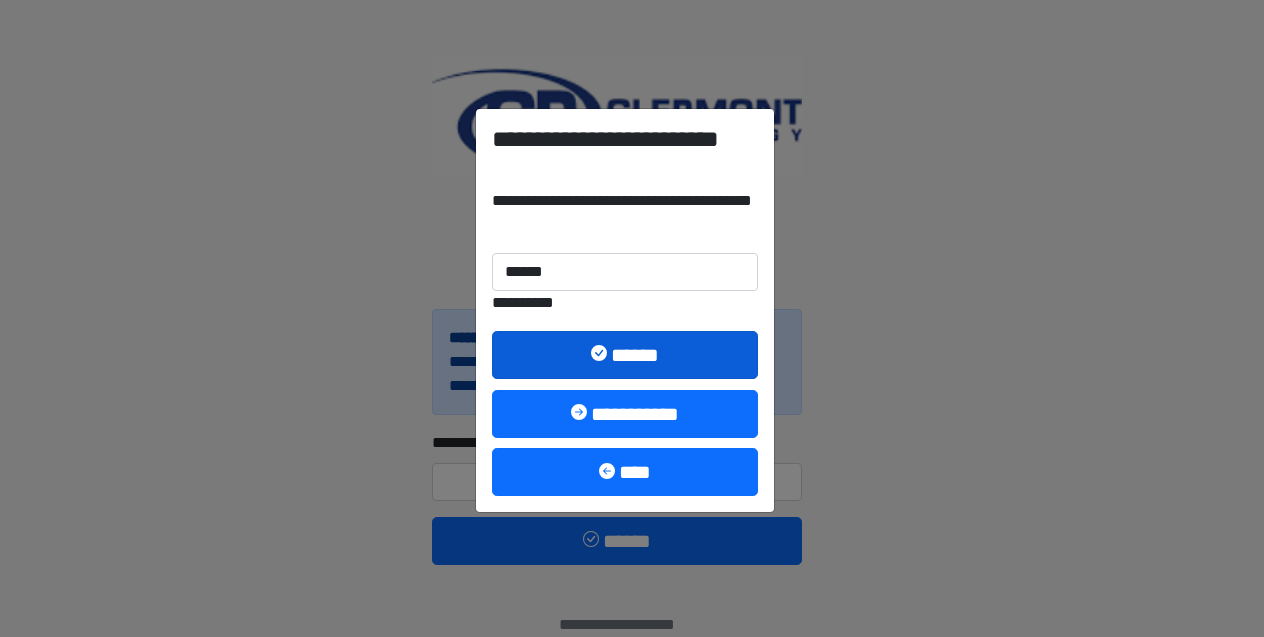 click on "******" at bounding box center (625, 355) 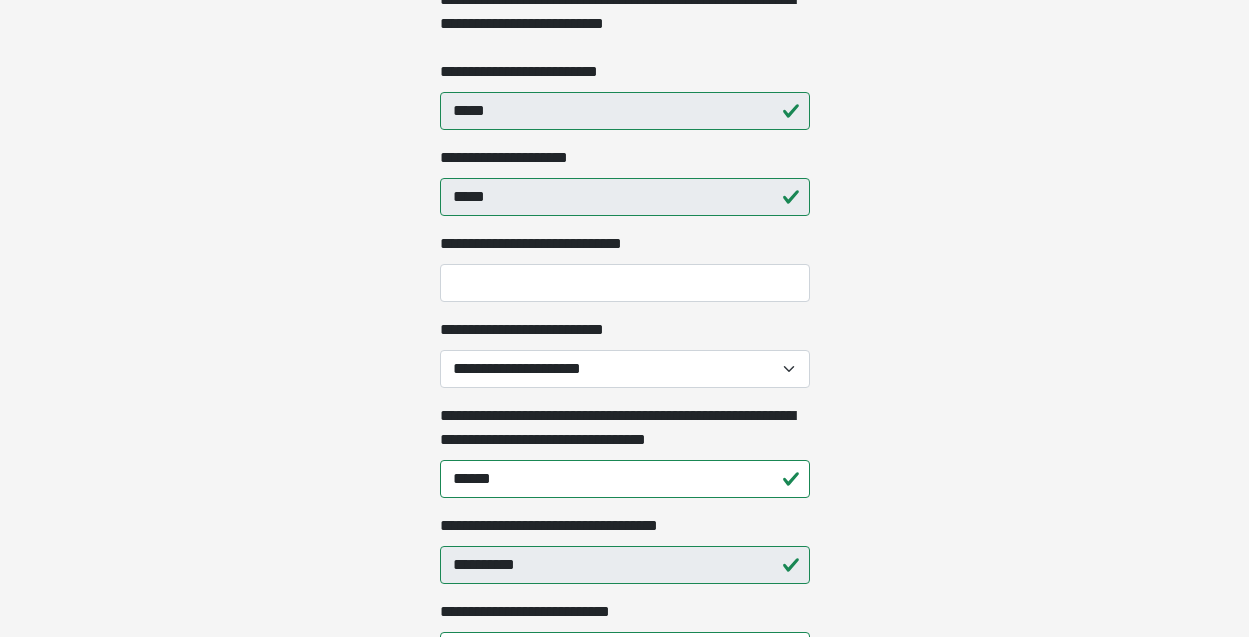 scroll, scrollTop: 429, scrollLeft: 0, axis: vertical 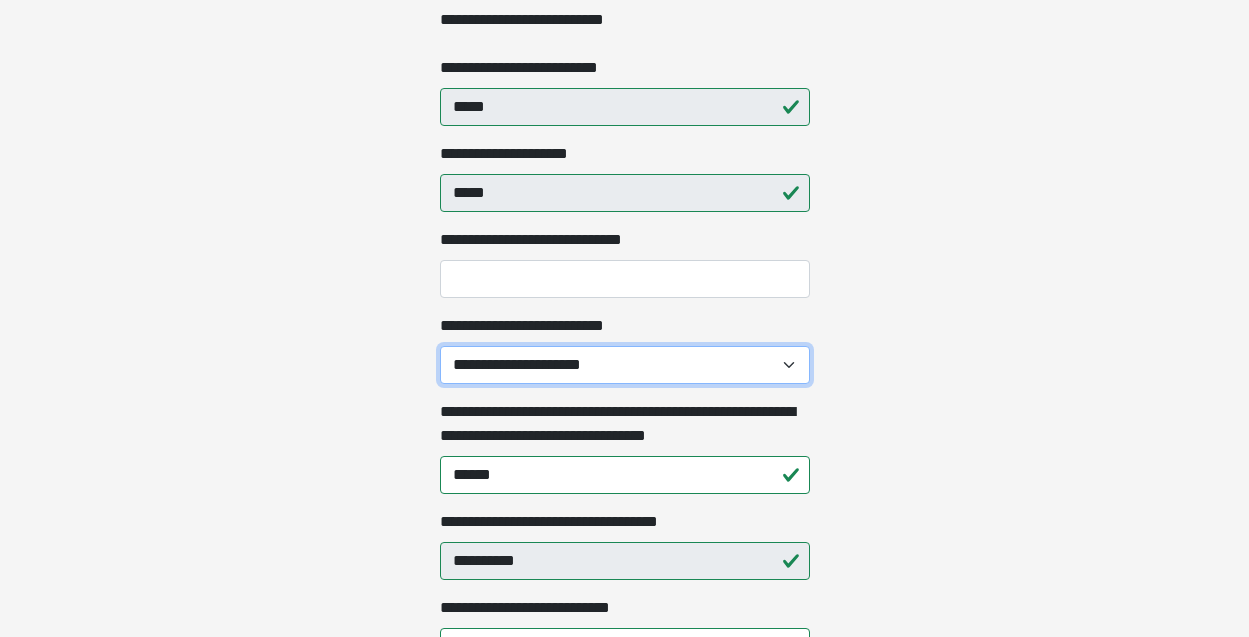 select on "*****" 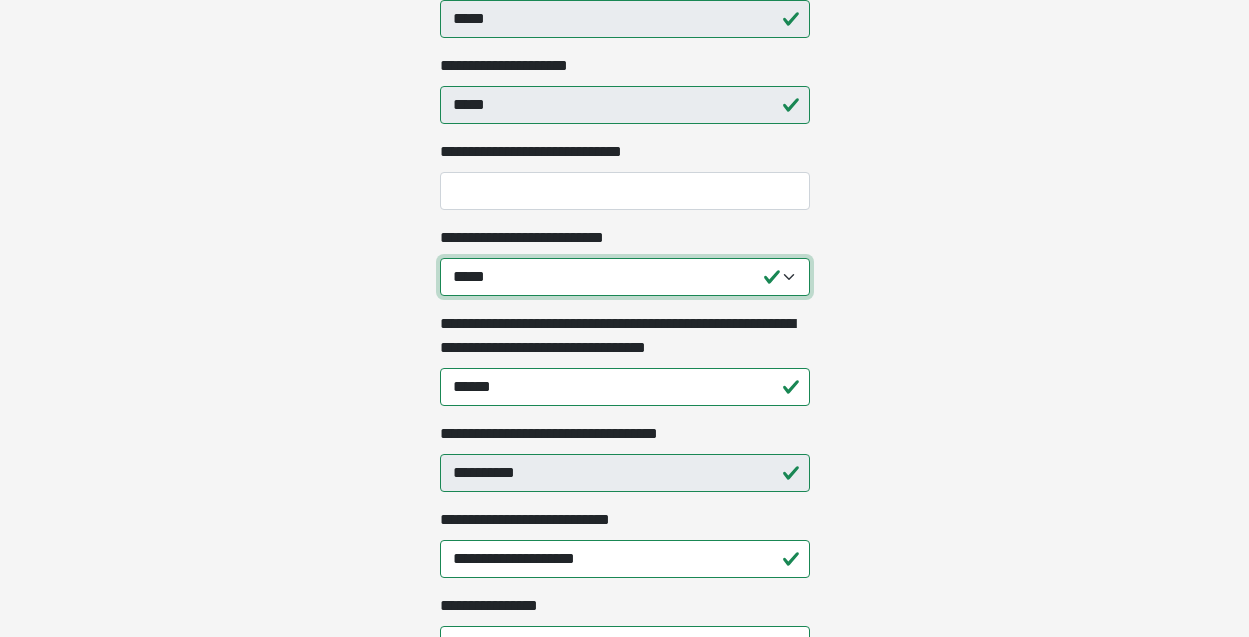 scroll, scrollTop: 614, scrollLeft: 0, axis: vertical 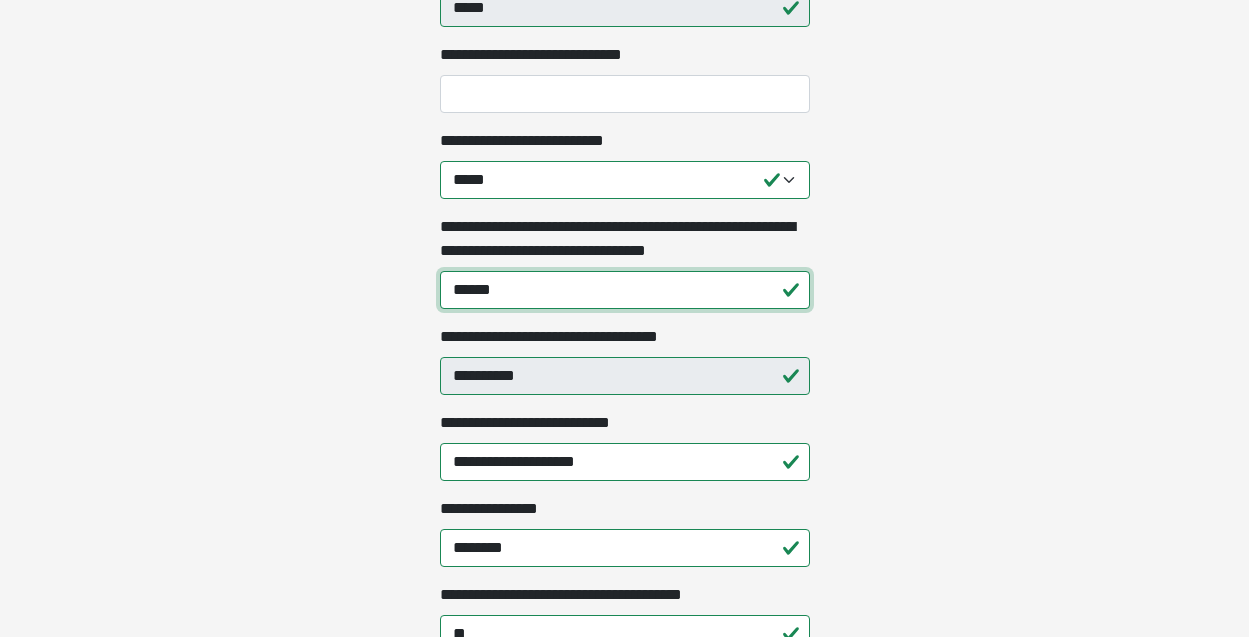 drag, startPoint x: 520, startPoint y: 292, endPoint x: 442, endPoint y: 287, distance: 78.160095 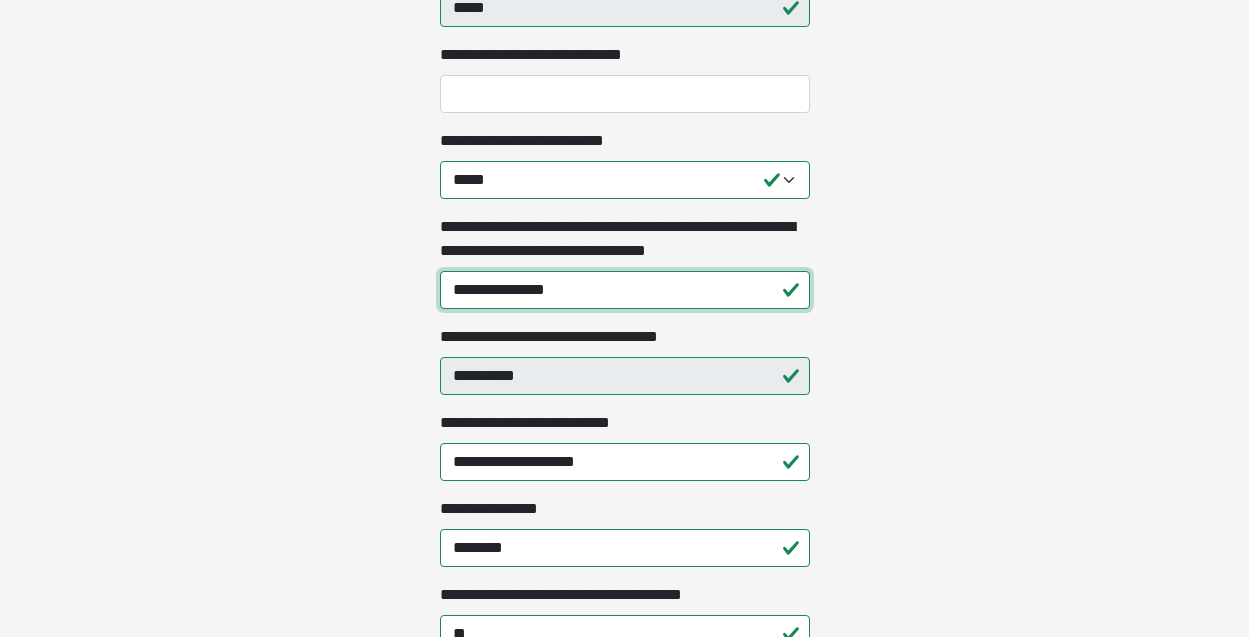 type on "**********" 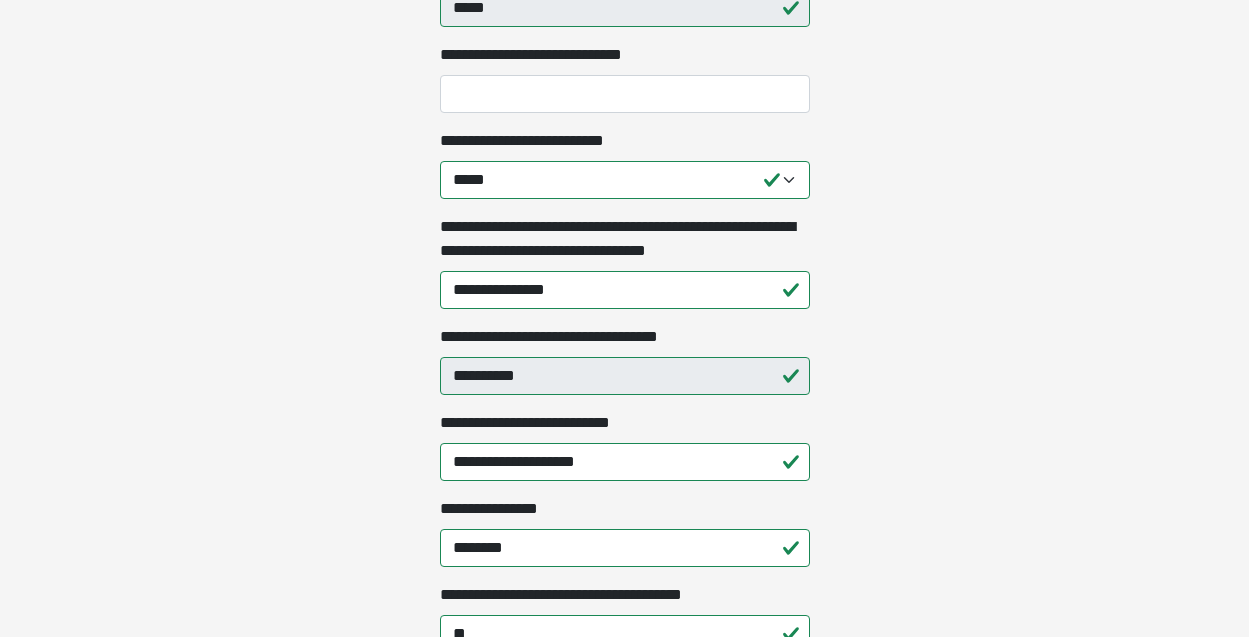 click on "**********" at bounding box center [624, -296] 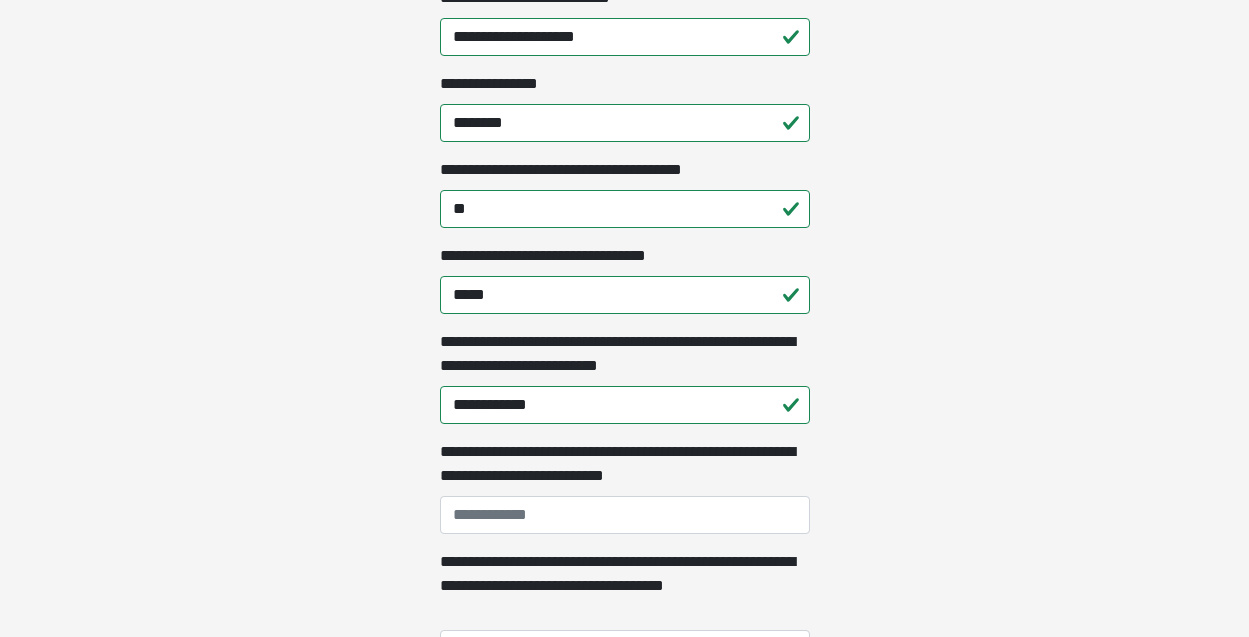 scroll, scrollTop: 1045, scrollLeft: 0, axis: vertical 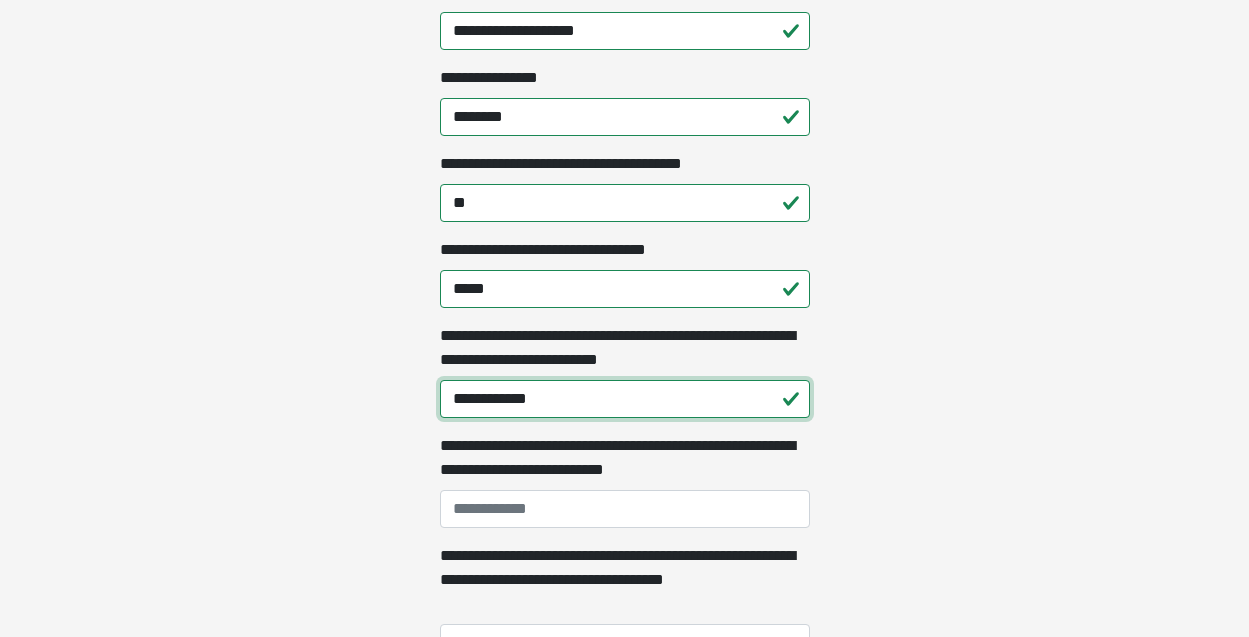drag, startPoint x: 580, startPoint y: 399, endPoint x: 429, endPoint y: 393, distance: 151.11916 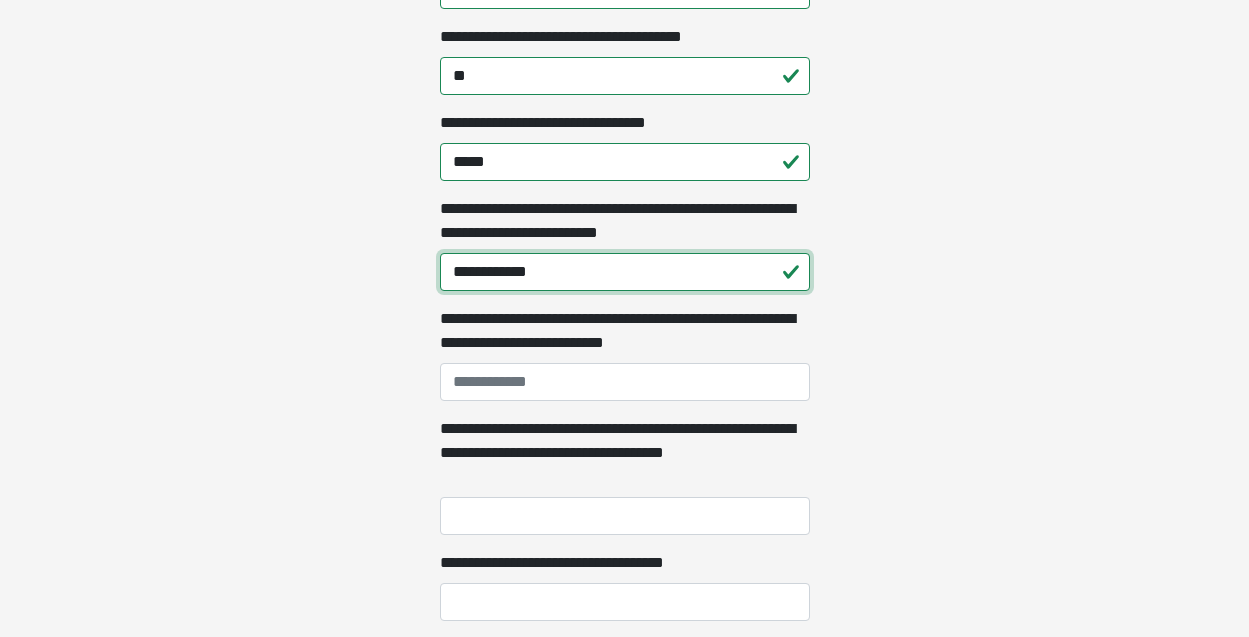 scroll, scrollTop: 1210, scrollLeft: 0, axis: vertical 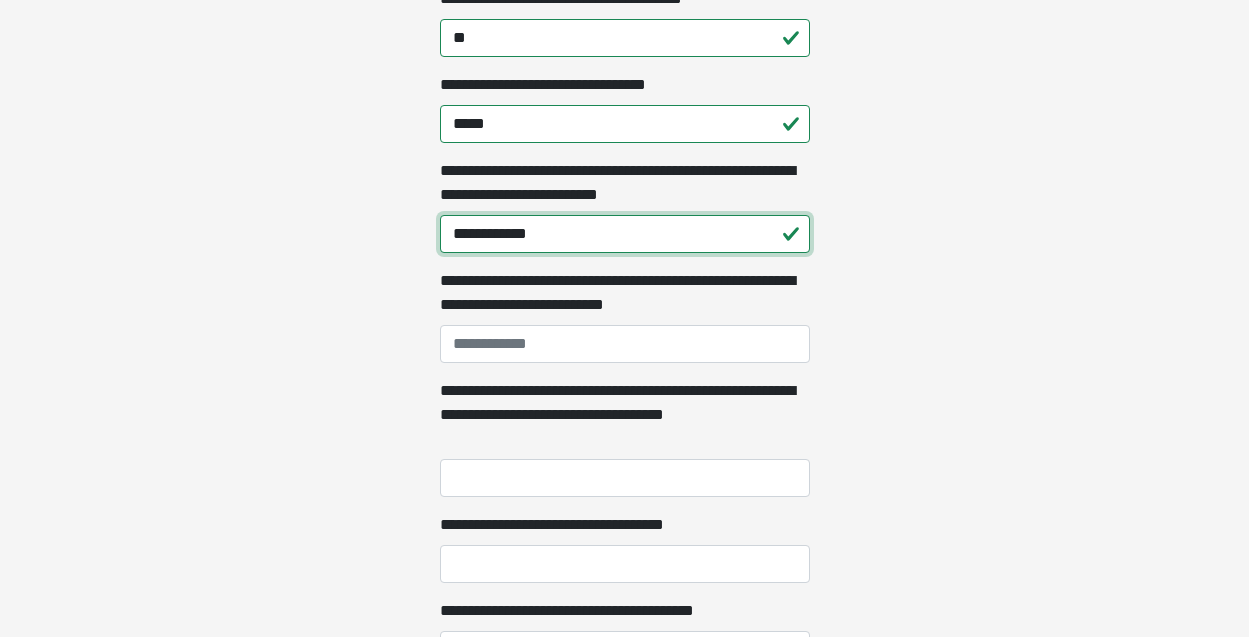 type on "**********" 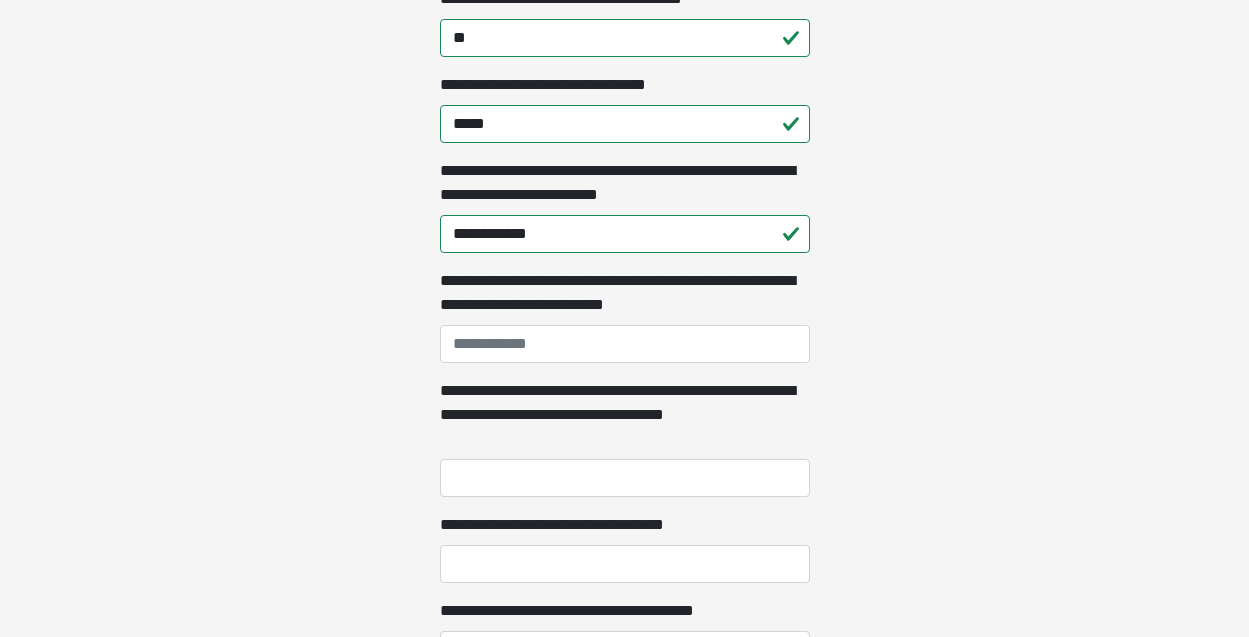 type on "*" 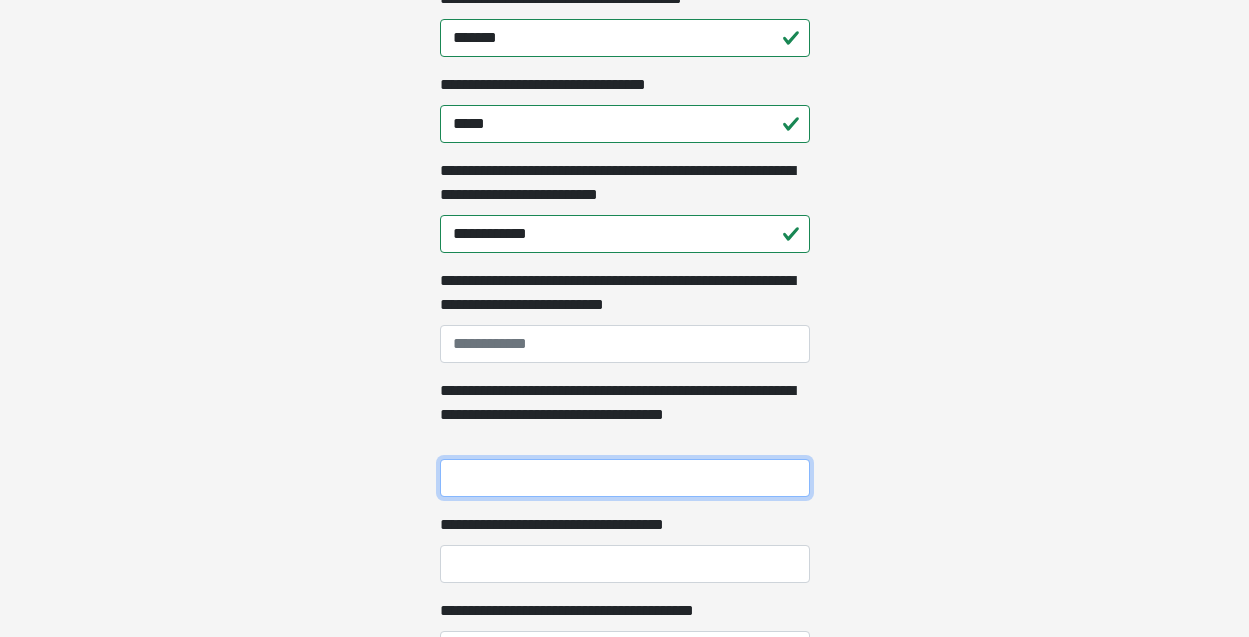 type on "**********" 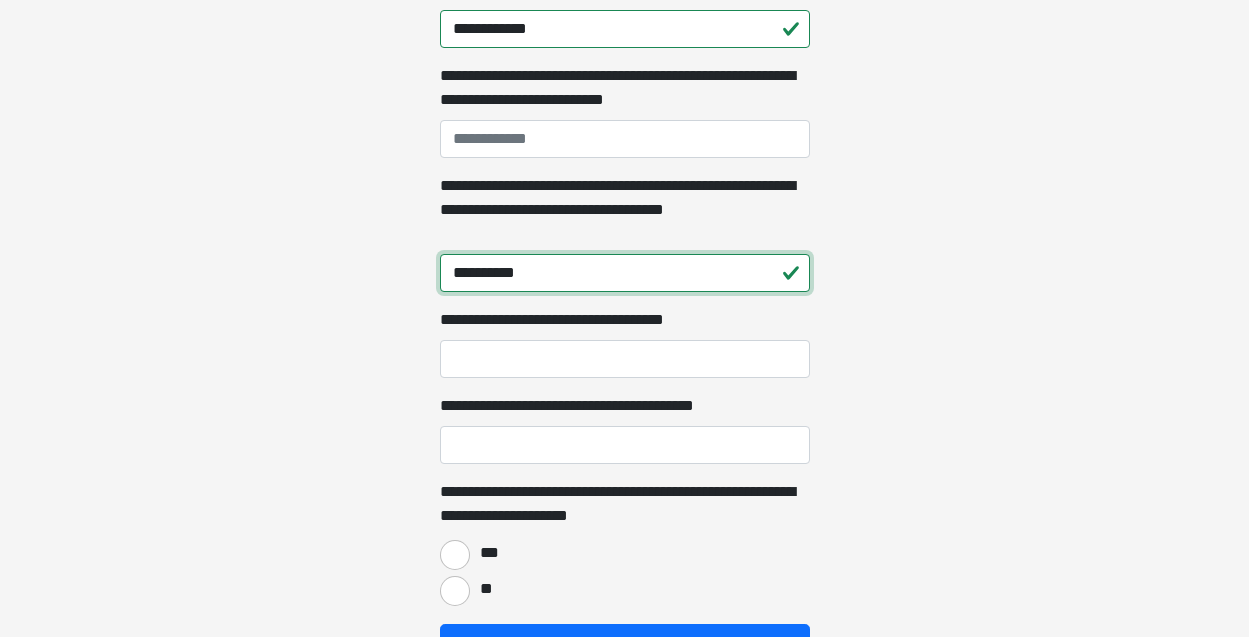 scroll, scrollTop: 1419, scrollLeft: 0, axis: vertical 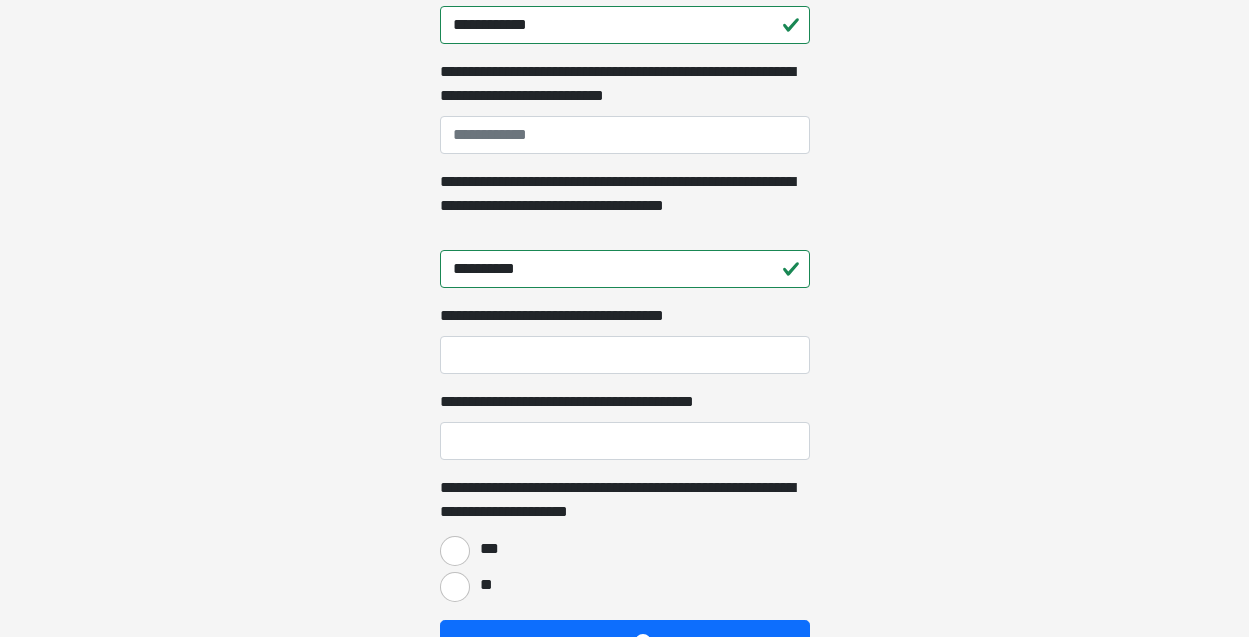 click on "**" at bounding box center [455, 587] 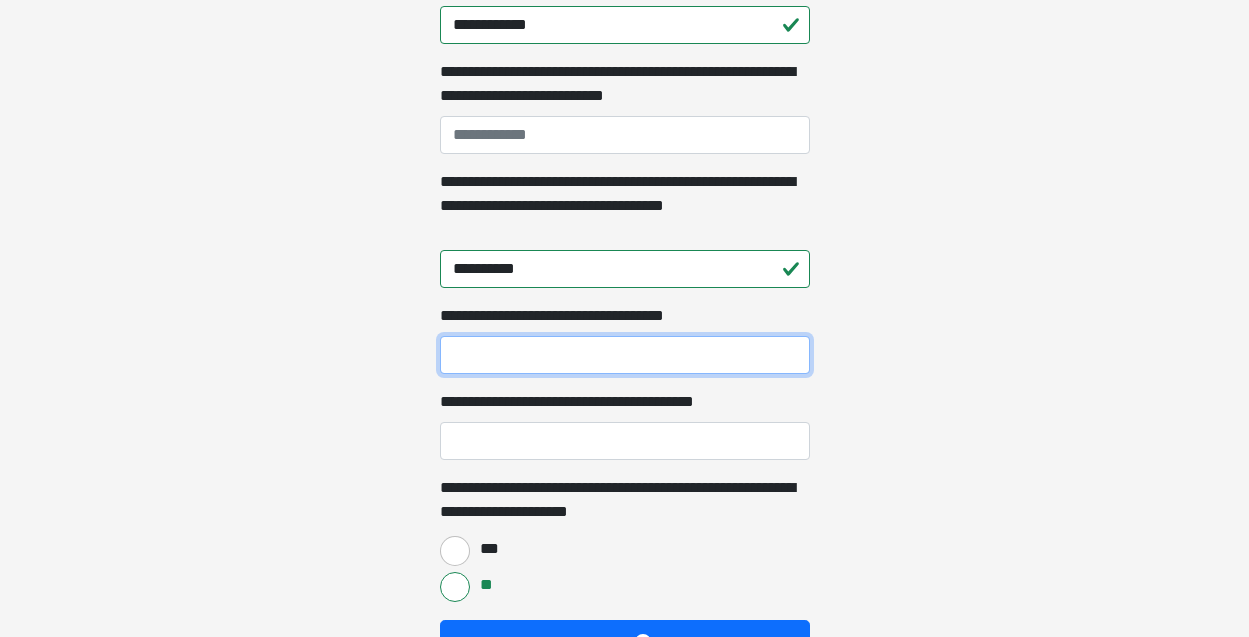 click on "**********" at bounding box center (625, 355) 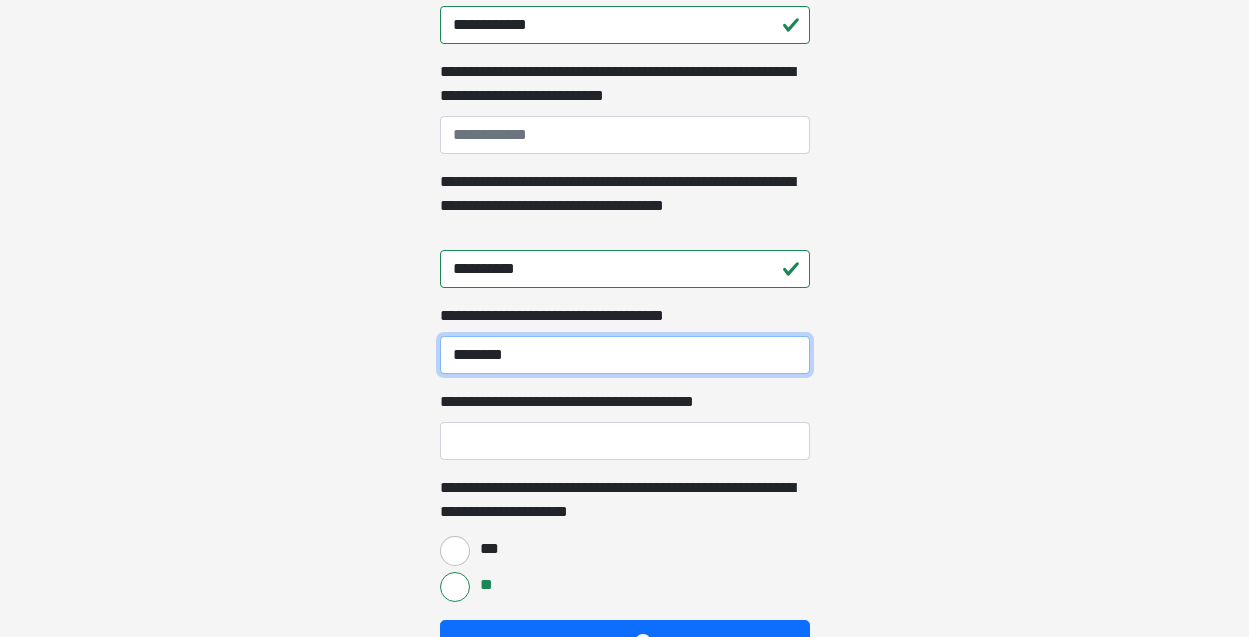 type on "********" 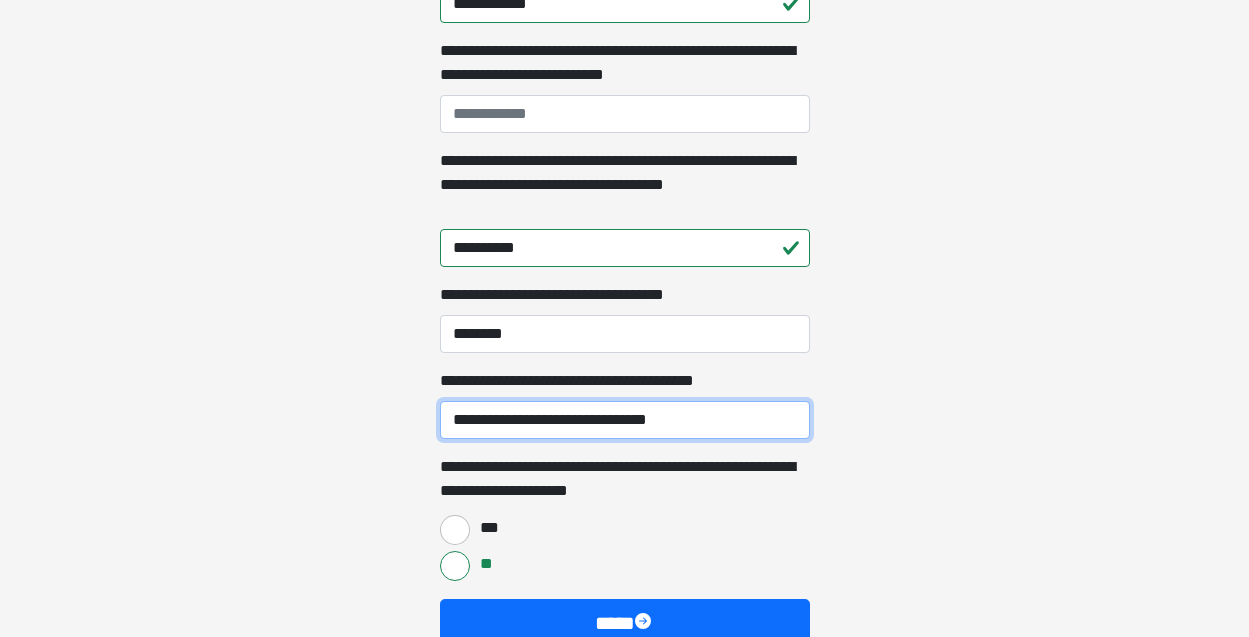 scroll, scrollTop: 1553, scrollLeft: 0, axis: vertical 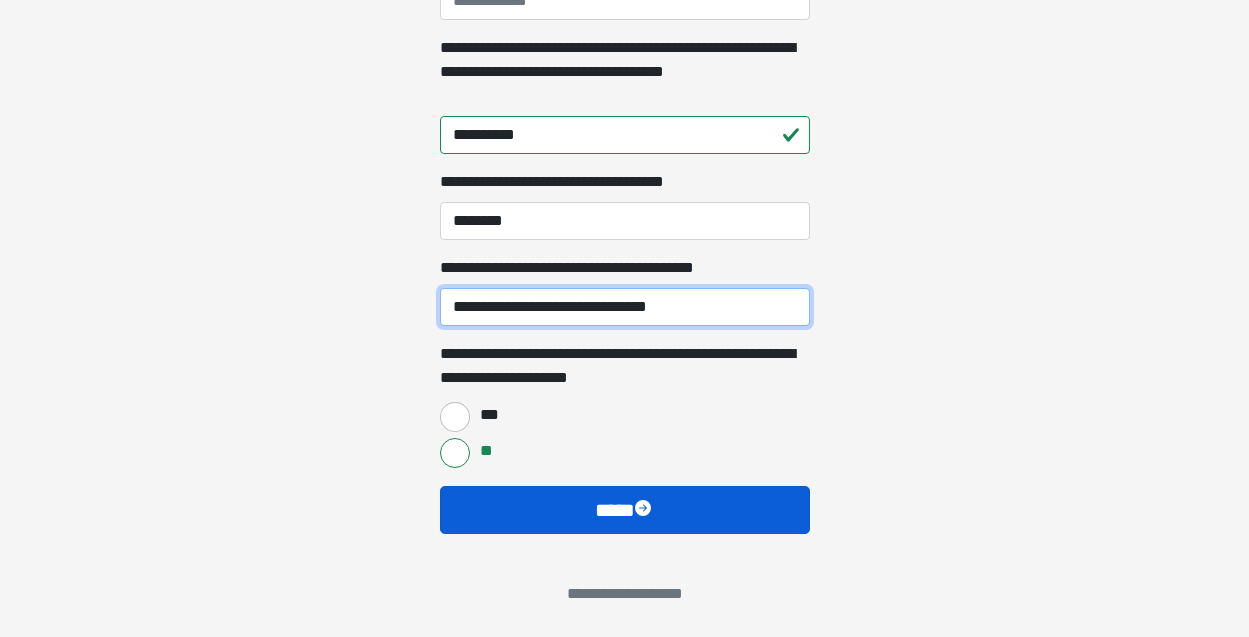 type on "**********" 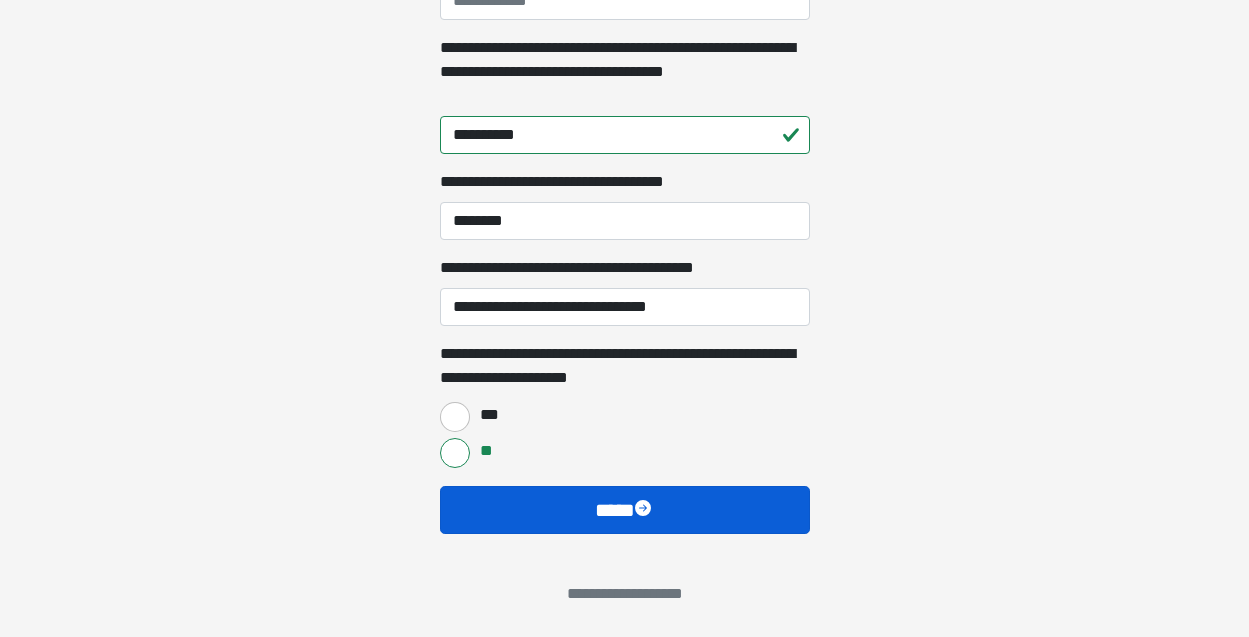 click on "****" at bounding box center (625, 510) 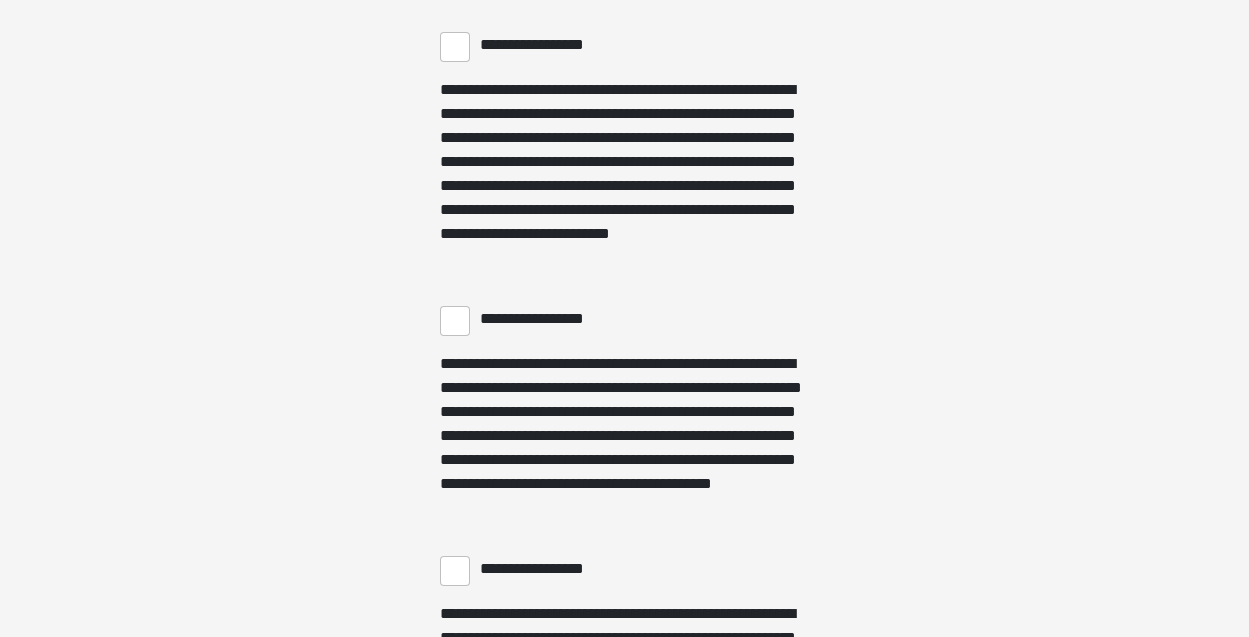 scroll, scrollTop: 1922, scrollLeft: 0, axis: vertical 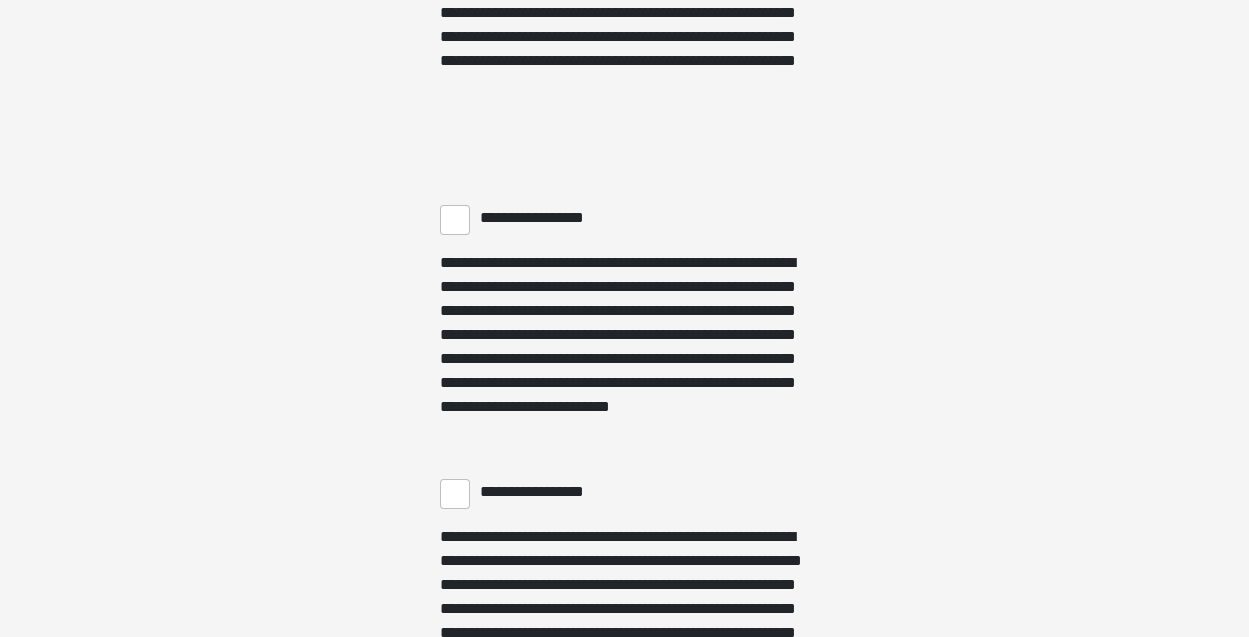 click on "**********" at bounding box center (455, 220) 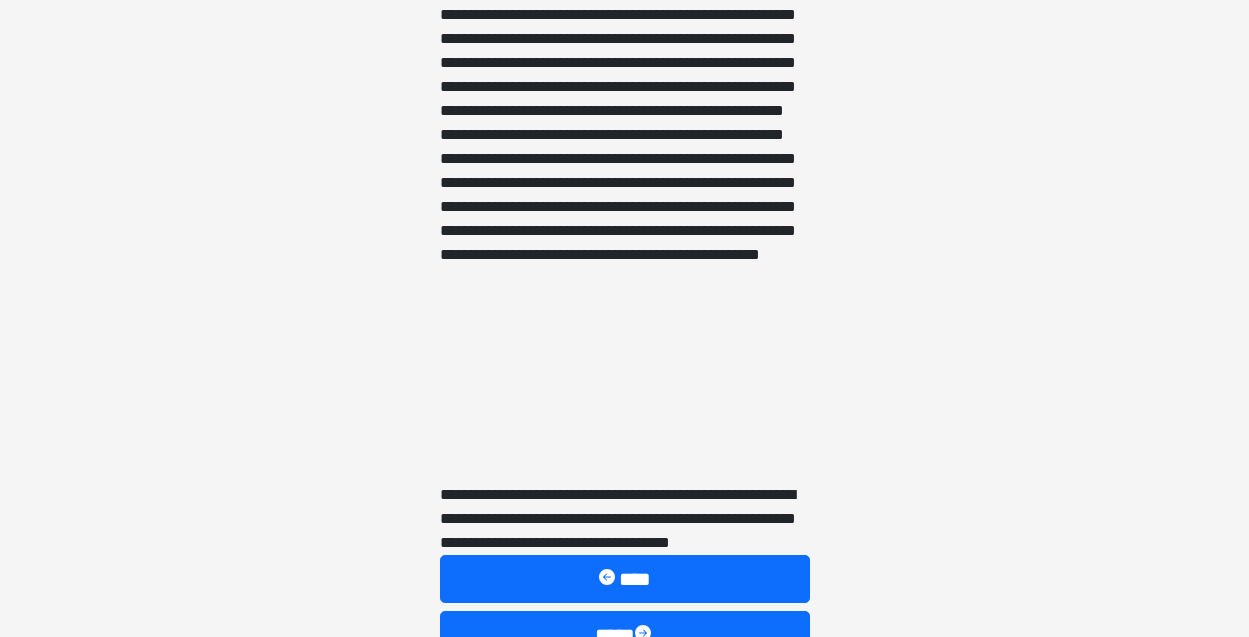 scroll, scrollTop: 3227, scrollLeft: 0, axis: vertical 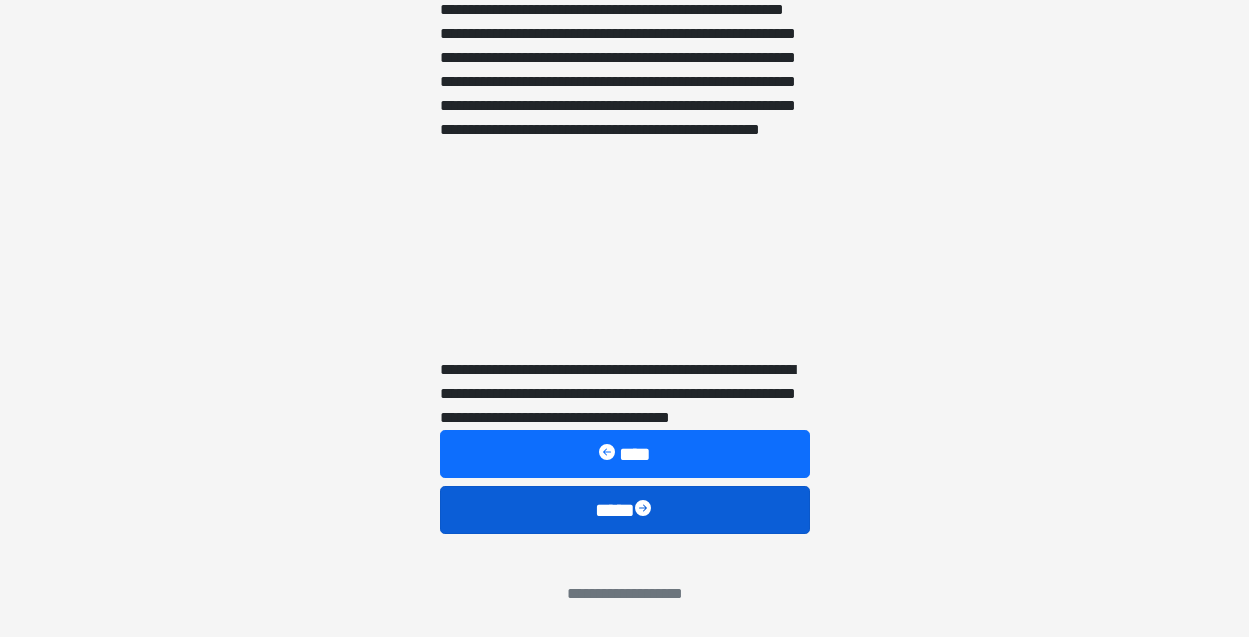 click on "****" at bounding box center (625, 510) 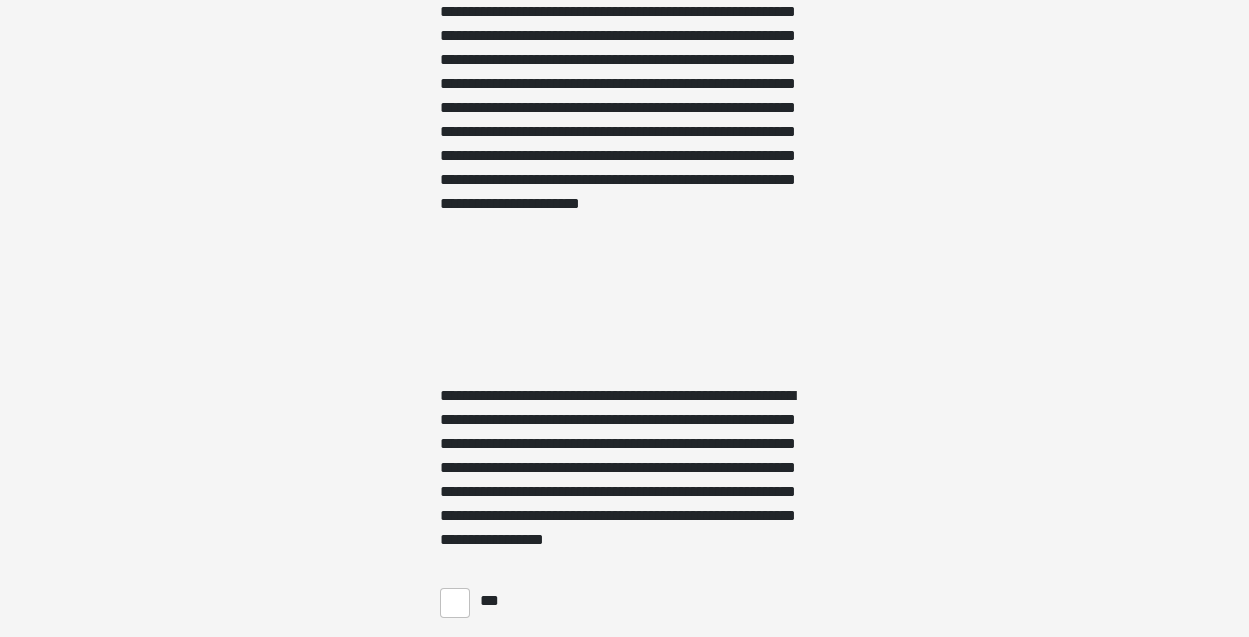 scroll, scrollTop: 4521, scrollLeft: 0, axis: vertical 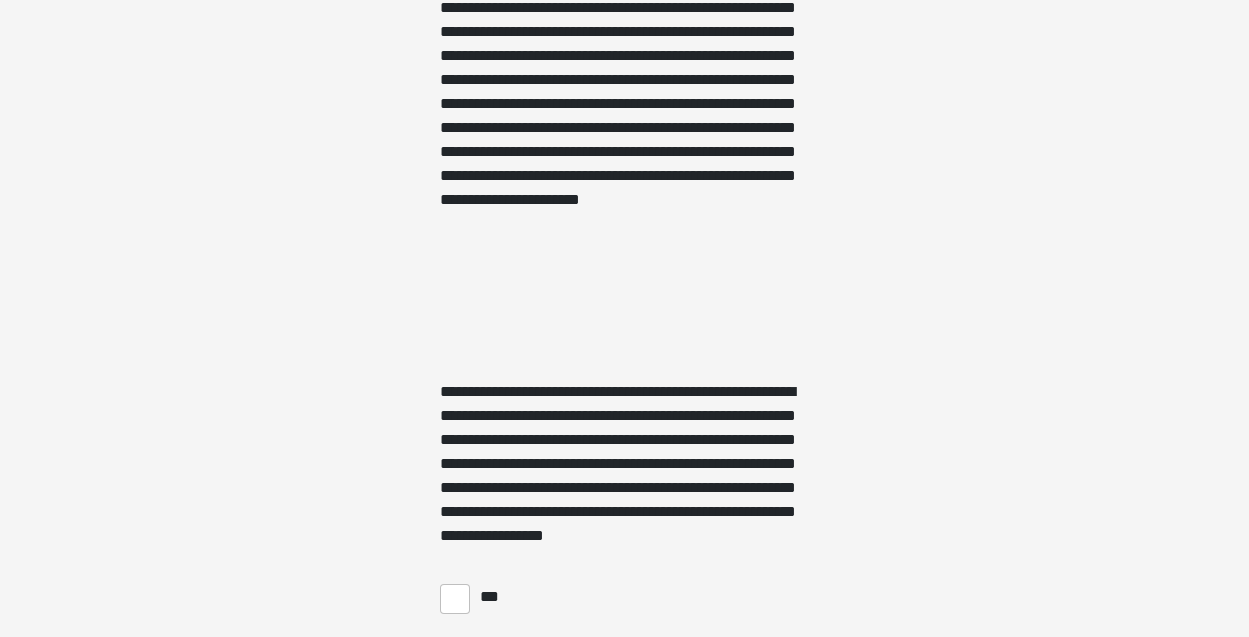click on "***" at bounding box center [455, 599] 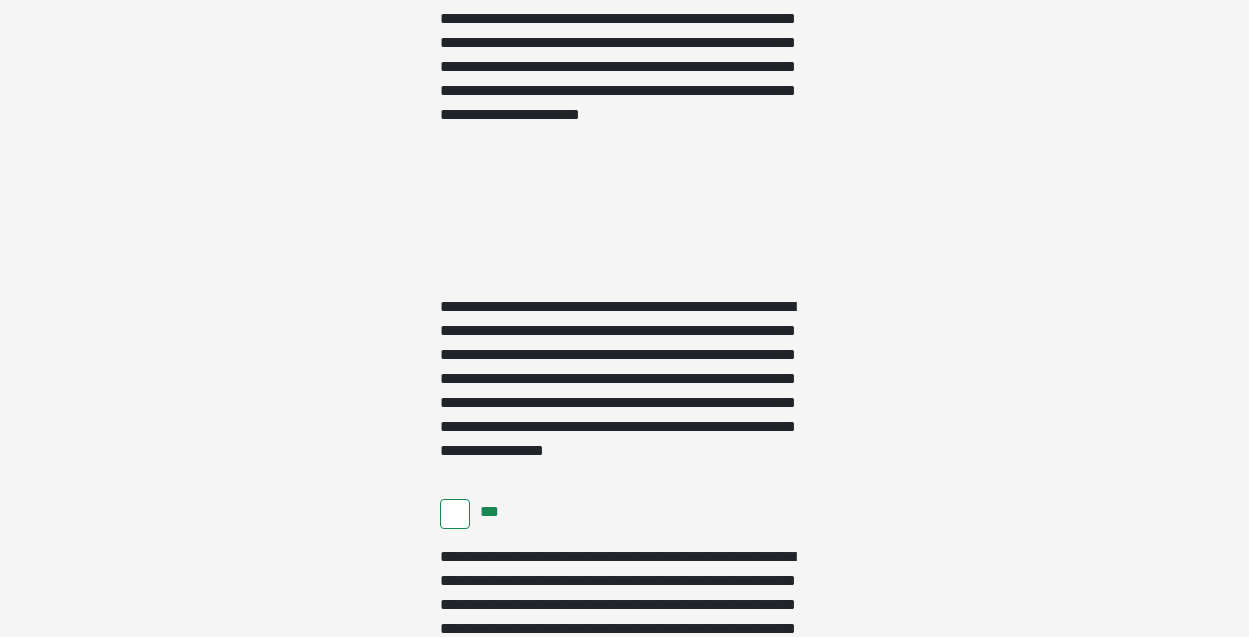 scroll, scrollTop: 4660, scrollLeft: 0, axis: vertical 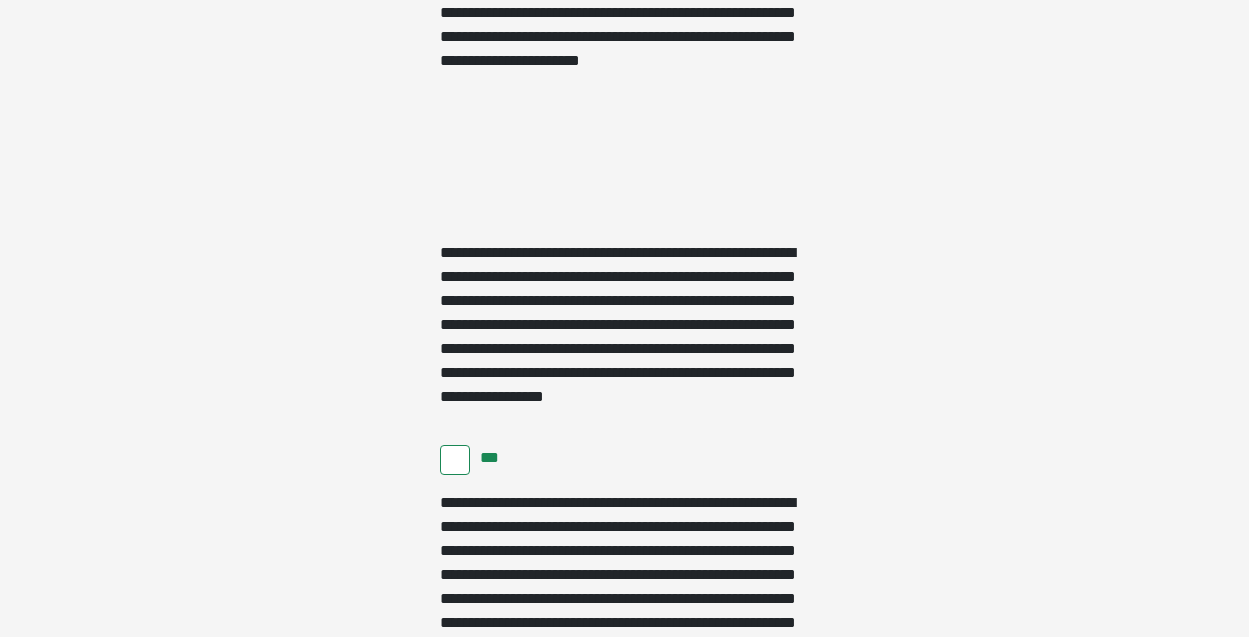 click on "***" at bounding box center [455, 460] 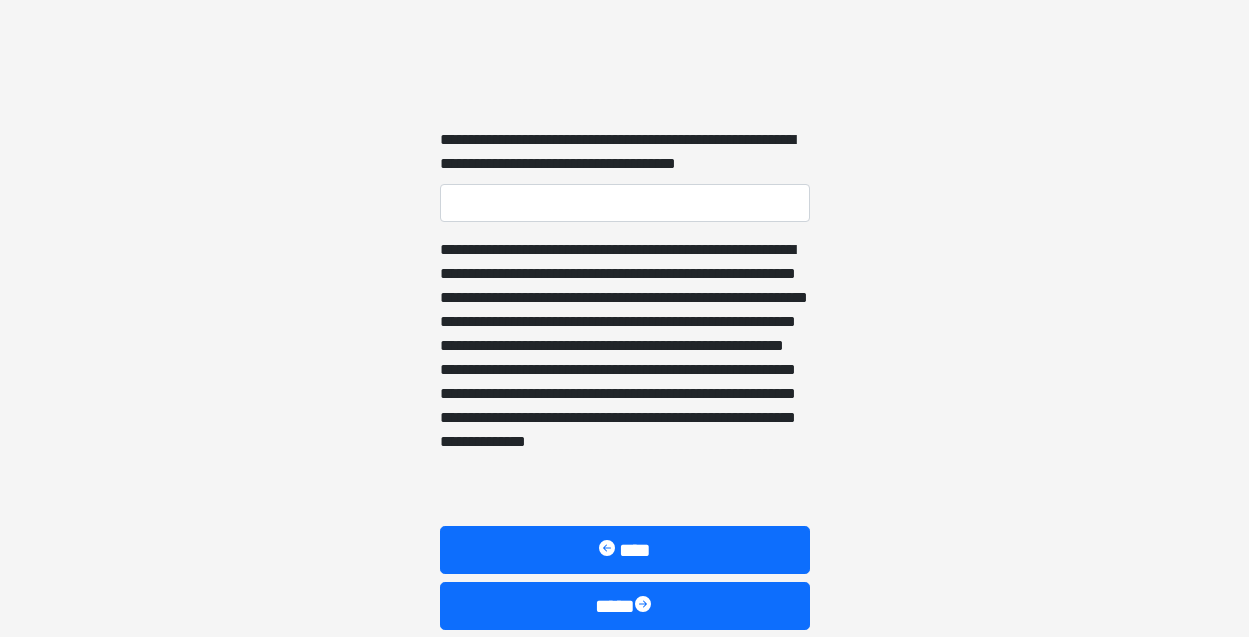scroll, scrollTop: 5507, scrollLeft: 0, axis: vertical 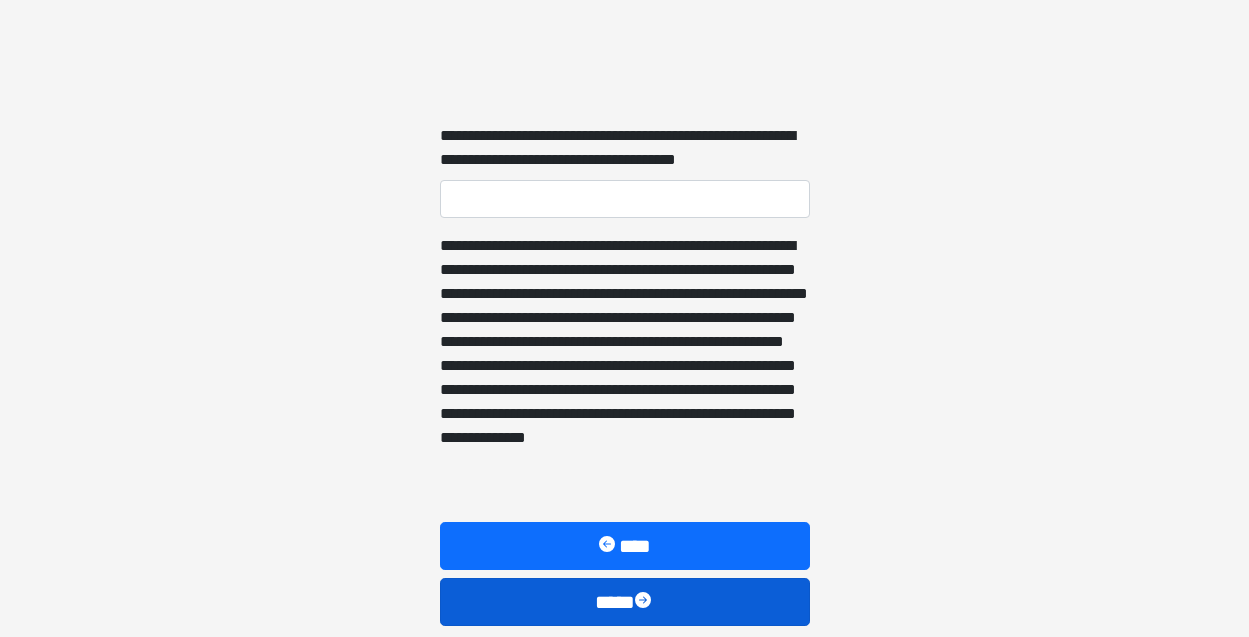 click on "****" at bounding box center [625, 602] 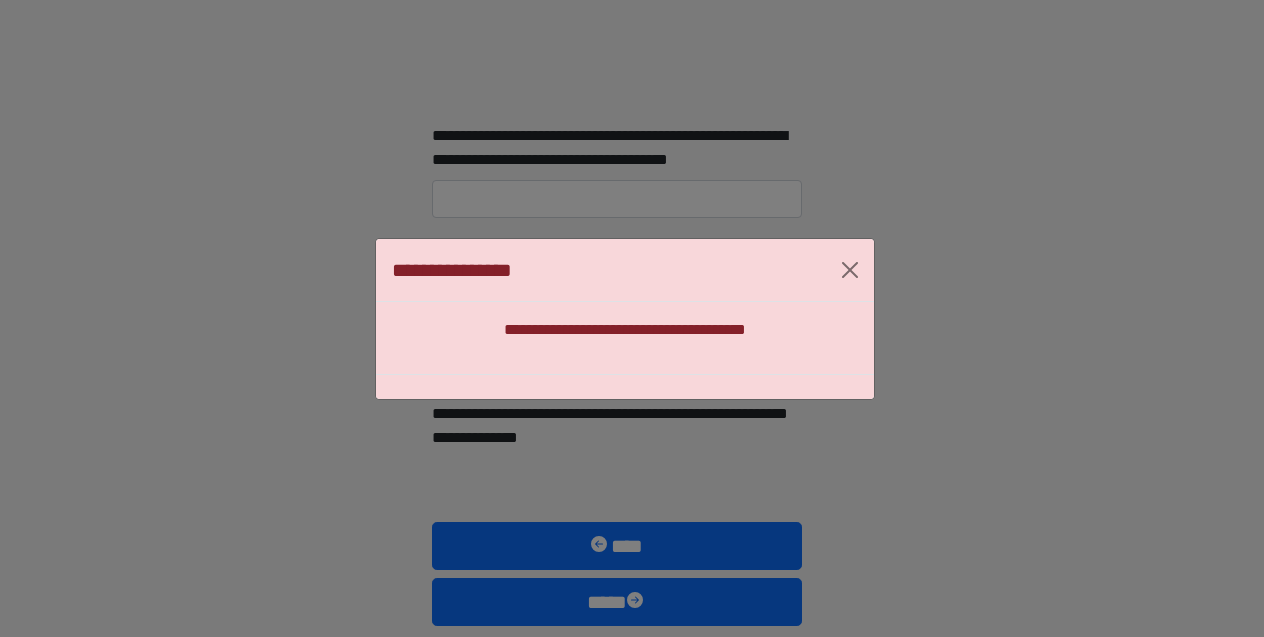 click on "**********" at bounding box center (625, 330) 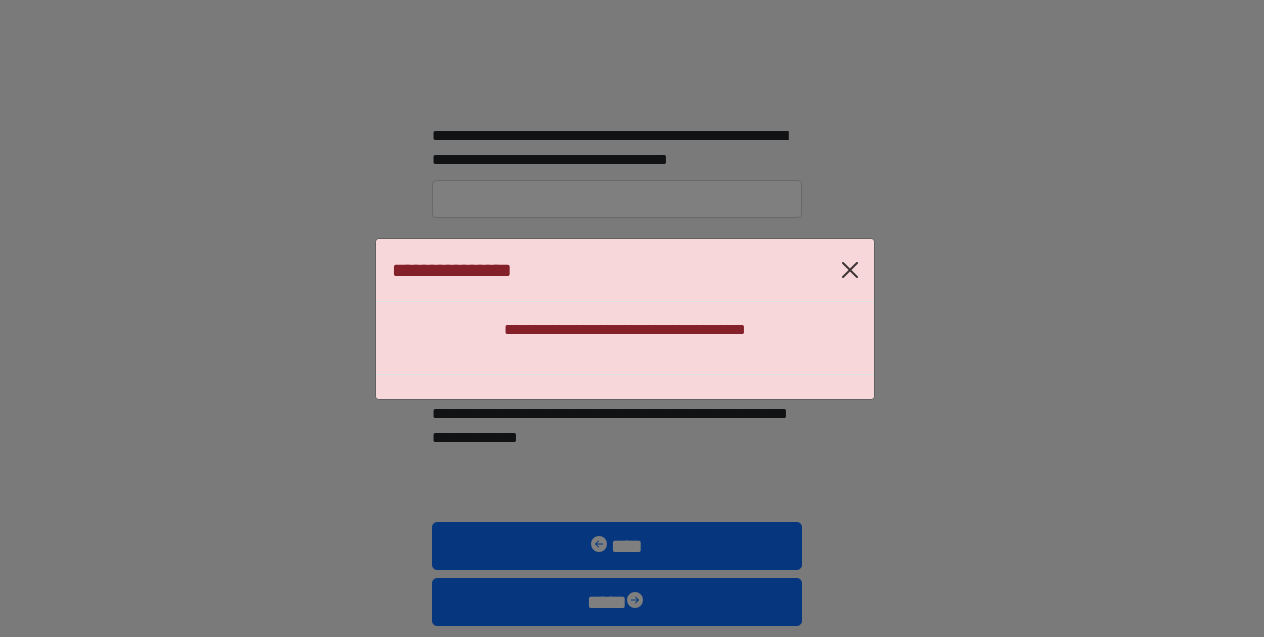 click at bounding box center (850, 270) 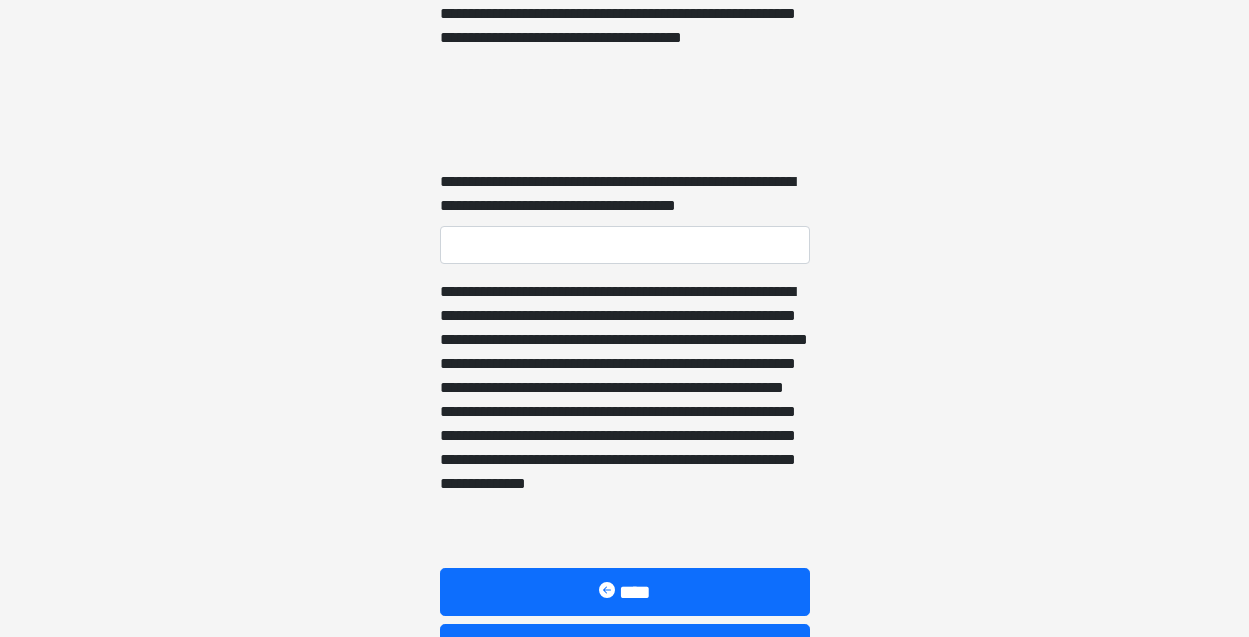 scroll, scrollTop: 5247, scrollLeft: 0, axis: vertical 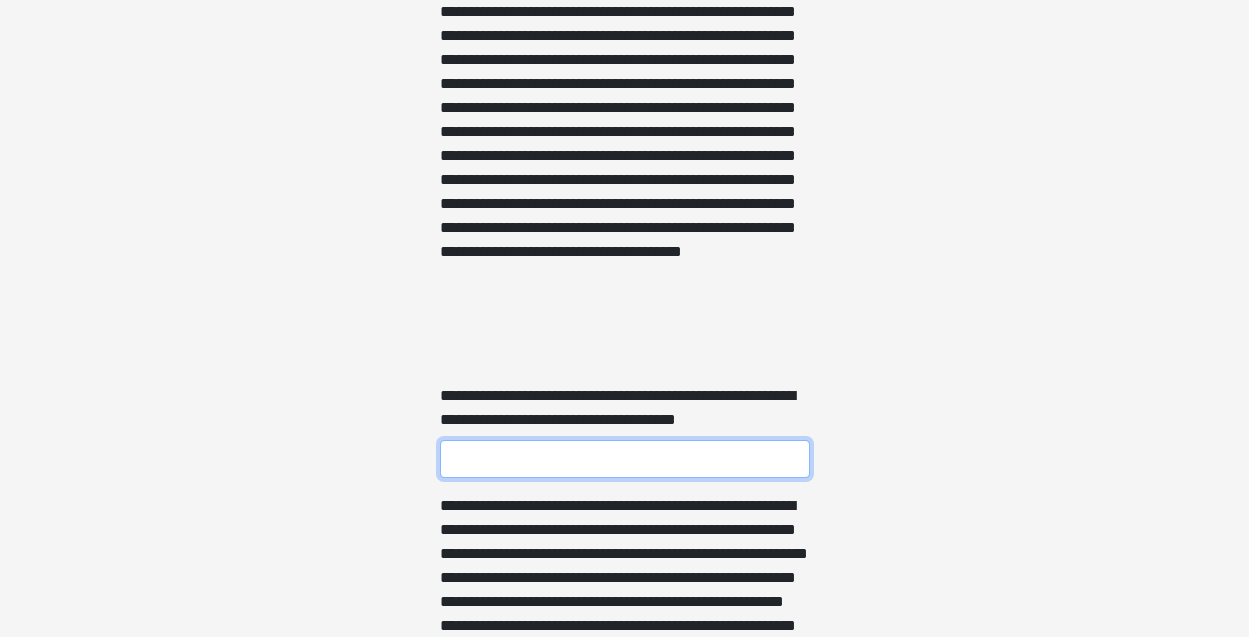 click on "**********" at bounding box center (625, 459) 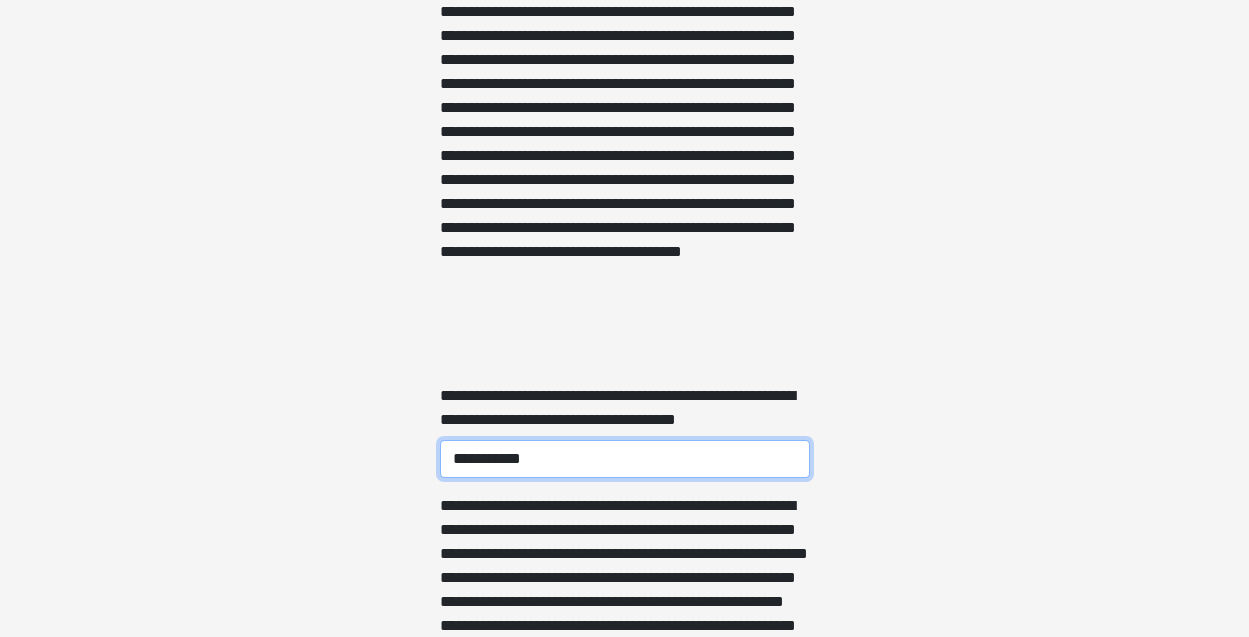 type on "**********" 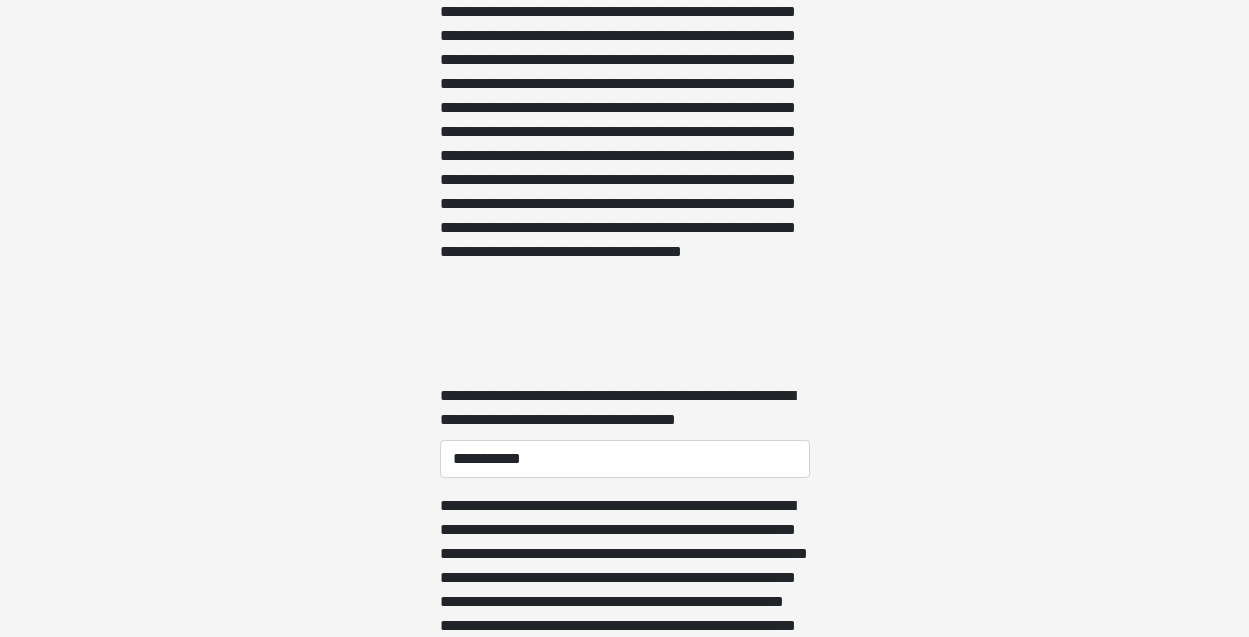 drag, startPoint x: 821, startPoint y: 464, endPoint x: 848, endPoint y: 472, distance: 28.160255 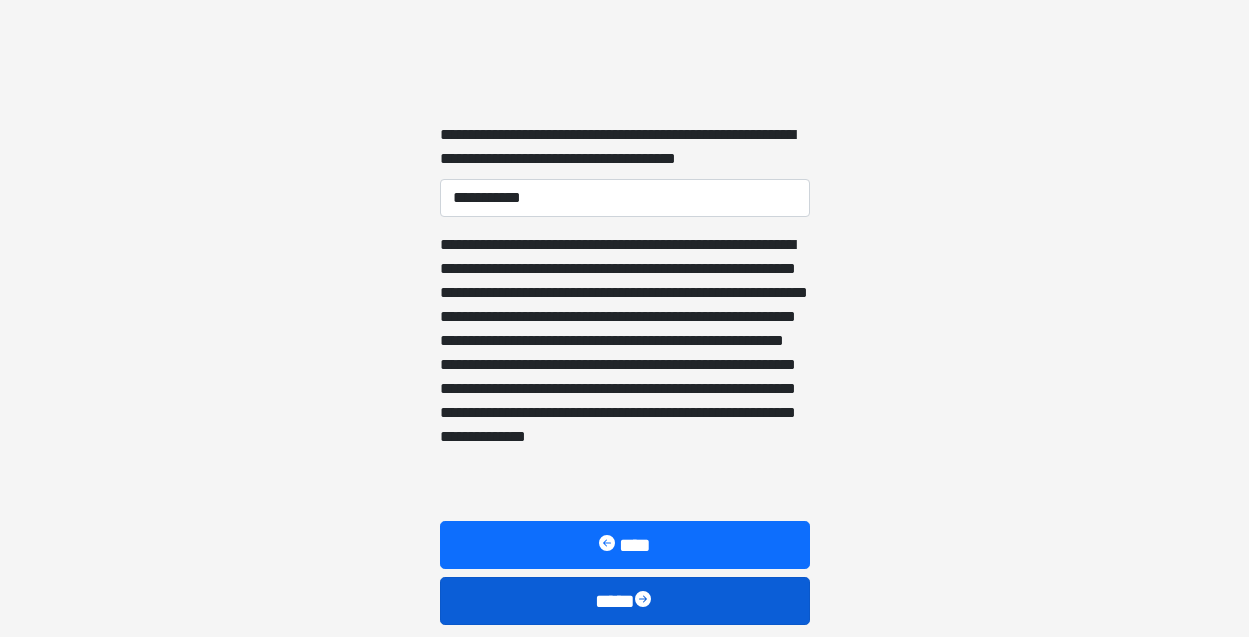 scroll, scrollTop: 5599, scrollLeft: 0, axis: vertical 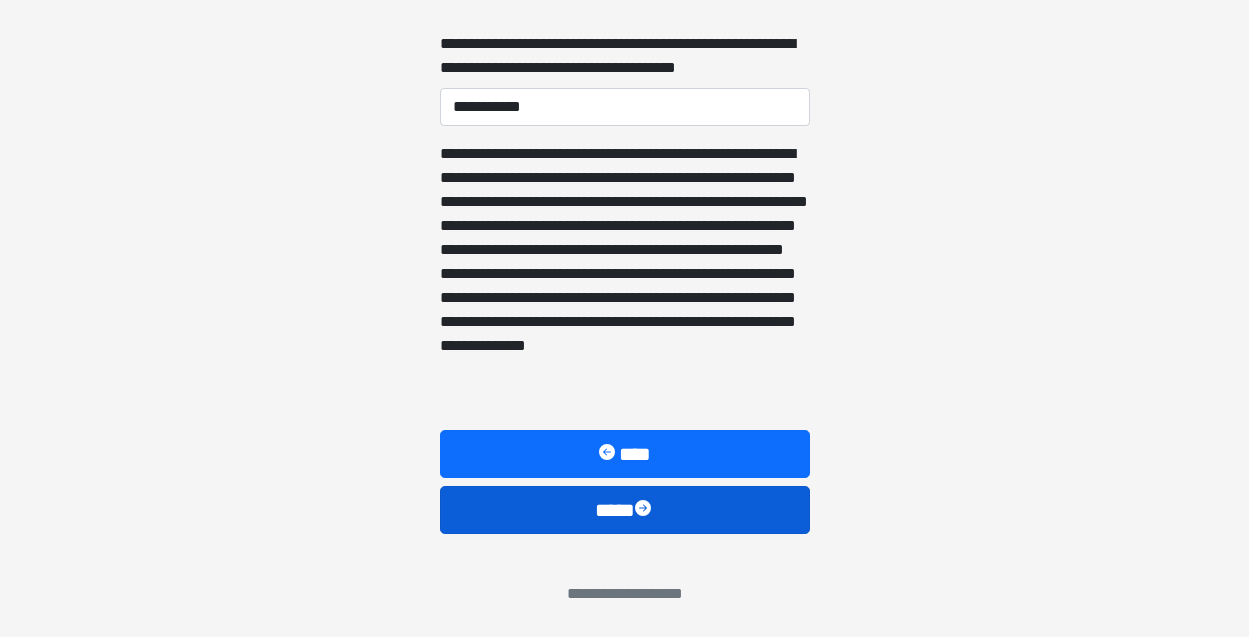 click on "****" at bounding box center [625, 510] 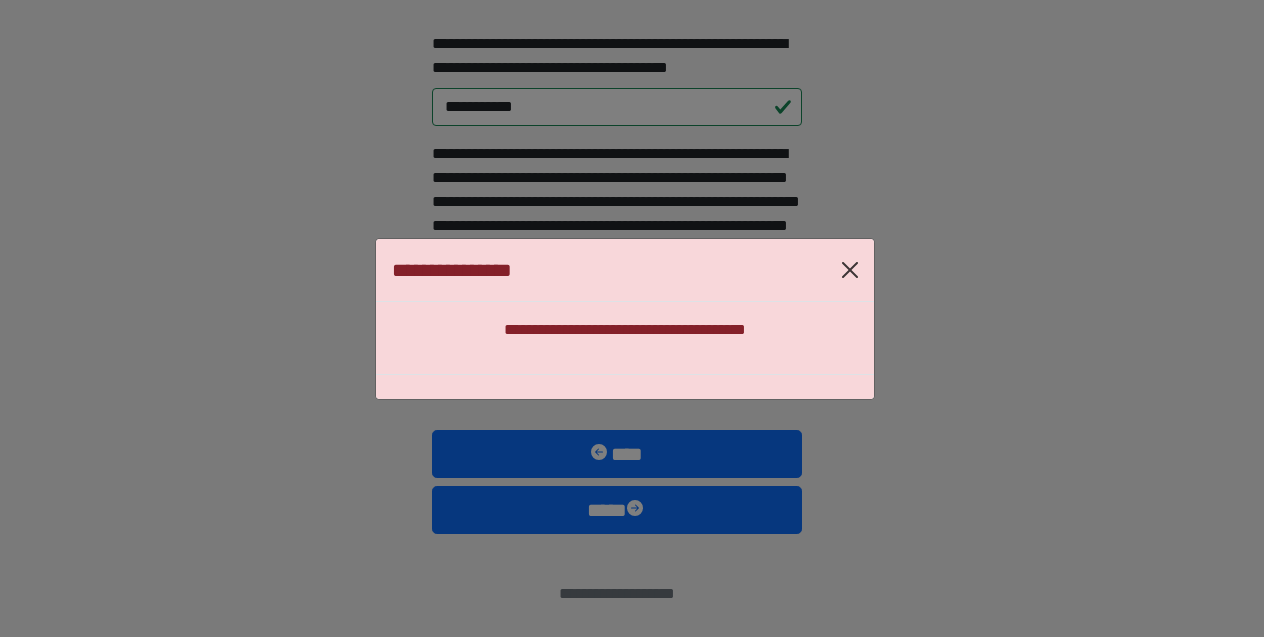 click at bounding box center (850, 270) 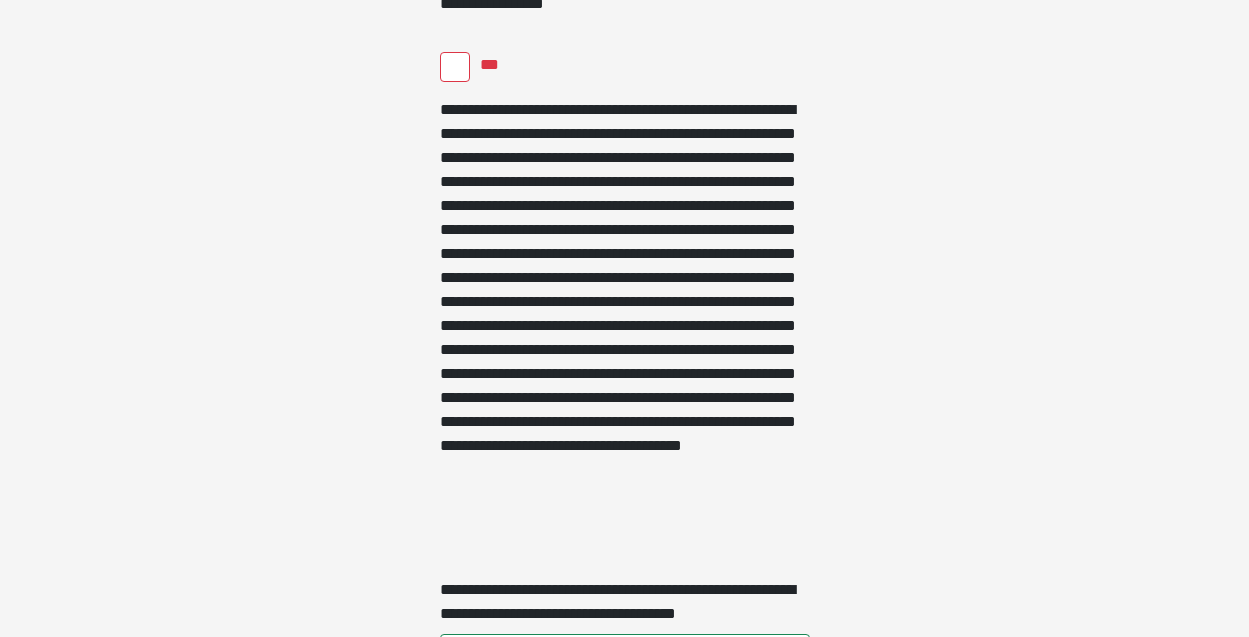 scroll, scrollTop: 4889, scrollLeft: 0, axis: vertical 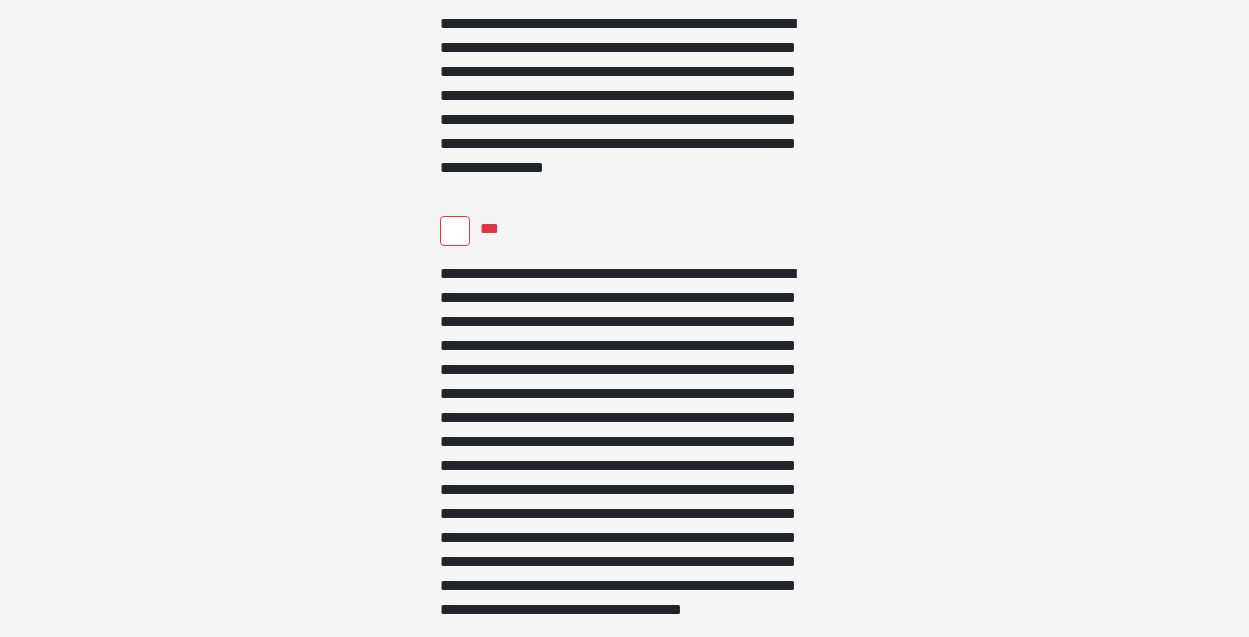 click on "***" at bounding box center [455, 231] 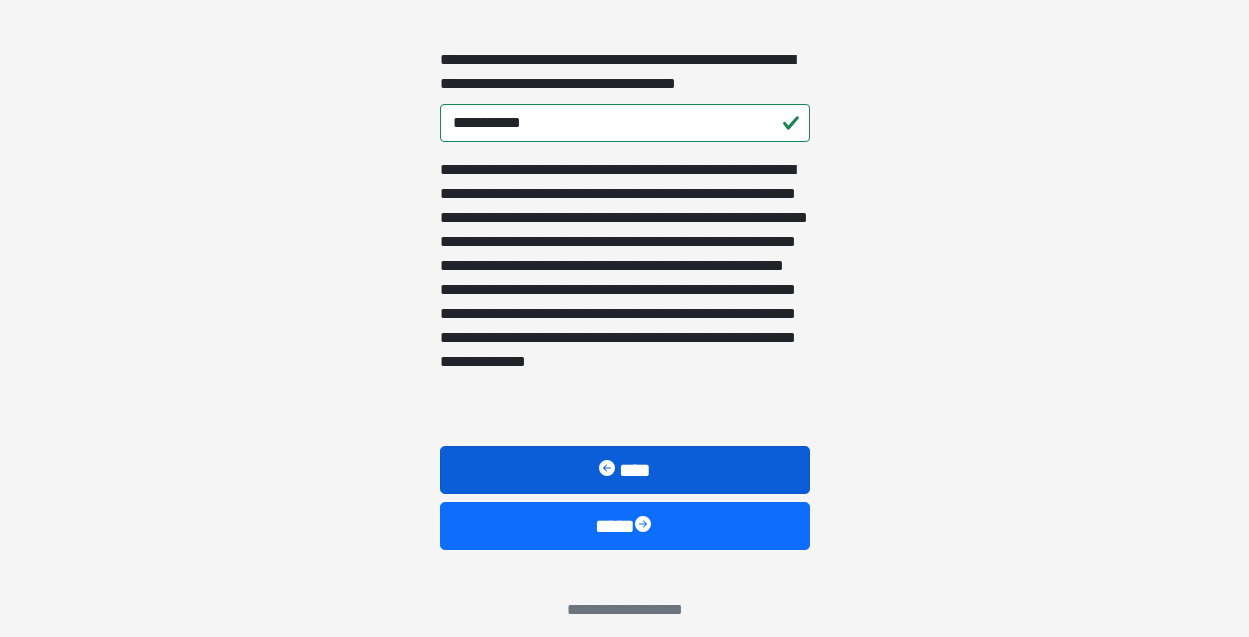scroll, scrollTop: 5587, scrollLeft: 0, axis: vertical 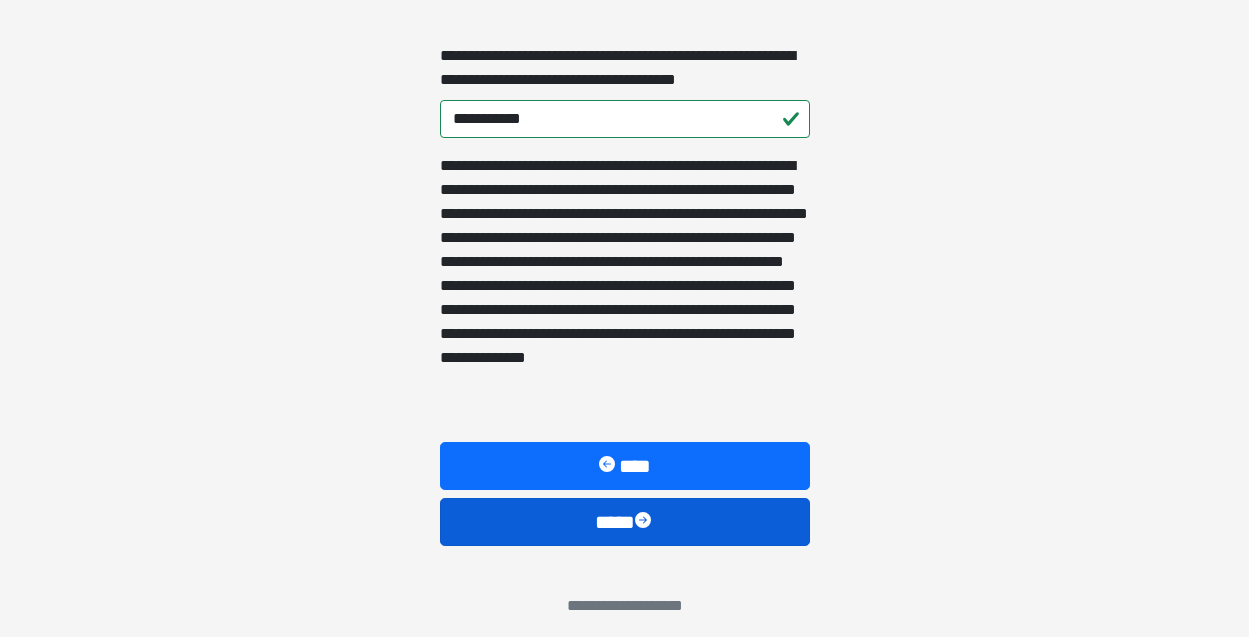 click on "****" at bounding box center (625, 522) 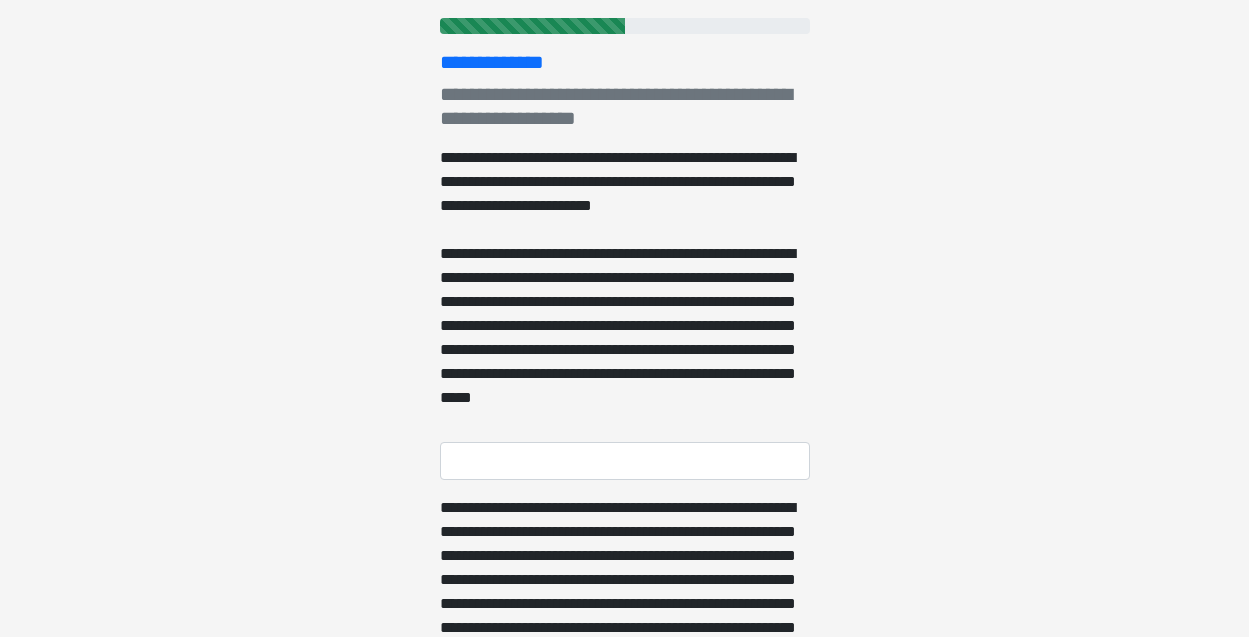 scroll, scrollTop: 223, scrollLeft: 0, axis: vertical 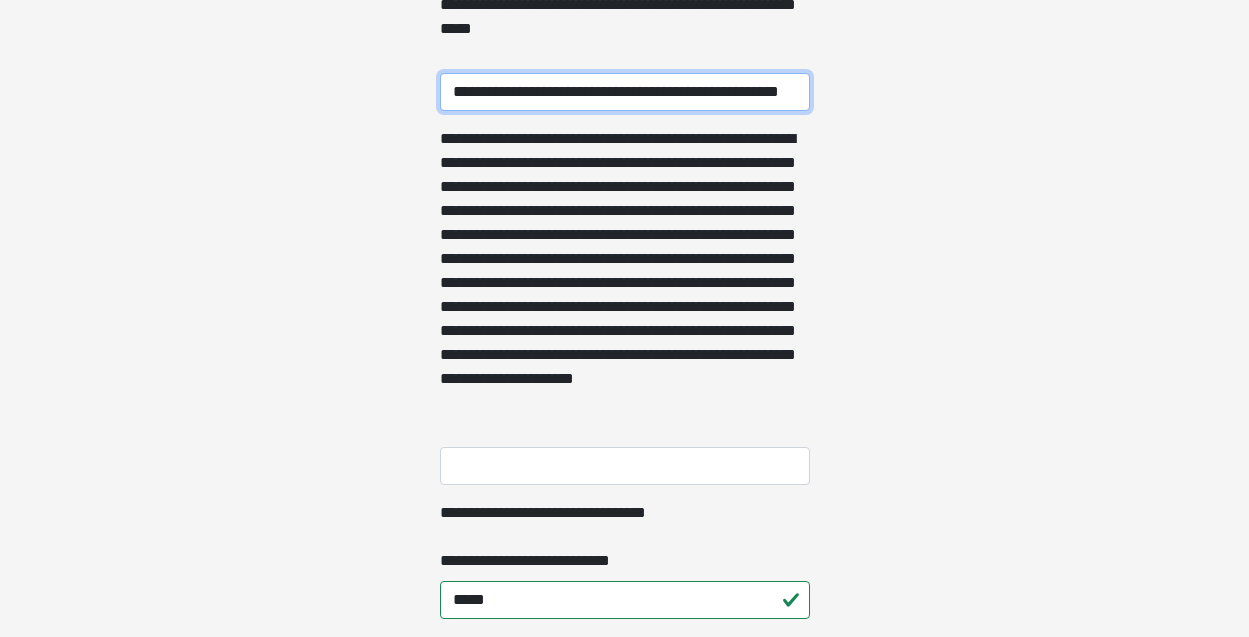 type on "**********" 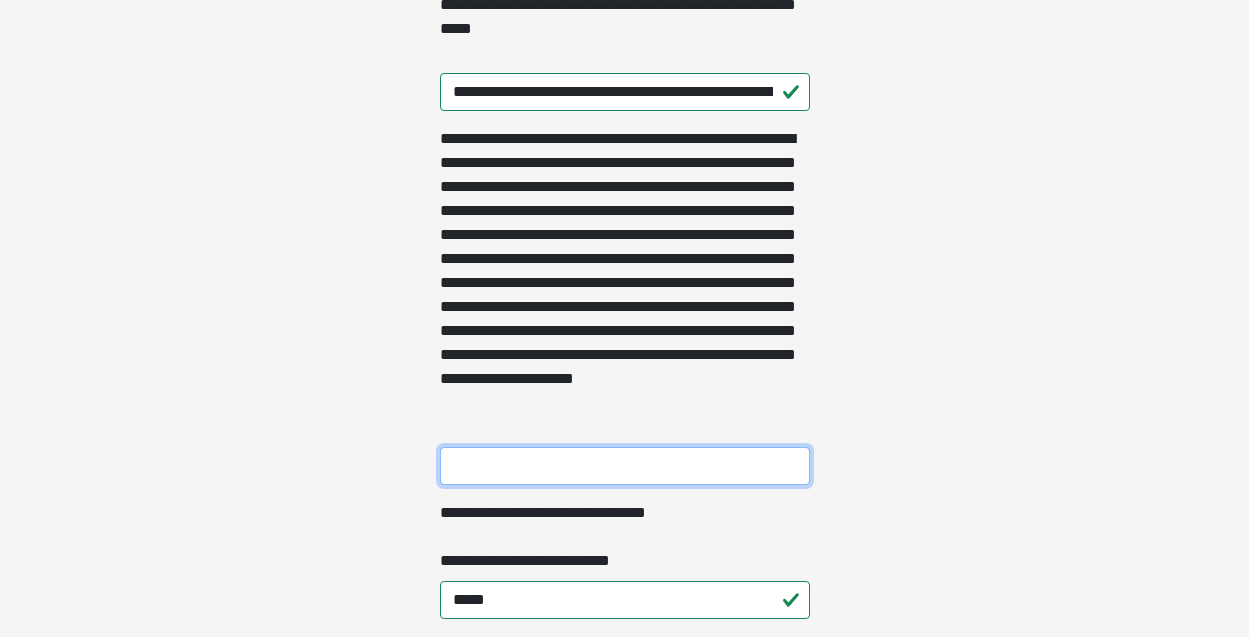 click on "**********" at bounding box center [625, 466] 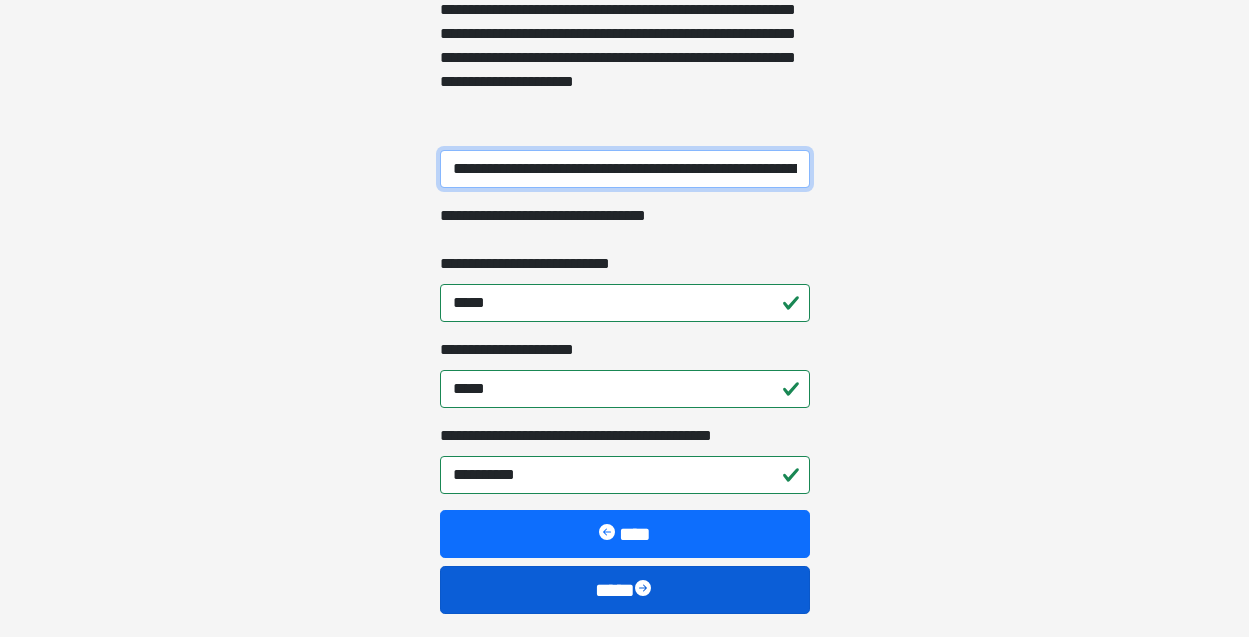 scroll, scrollTop: 983, scrollLeft: 0, axis: vertical 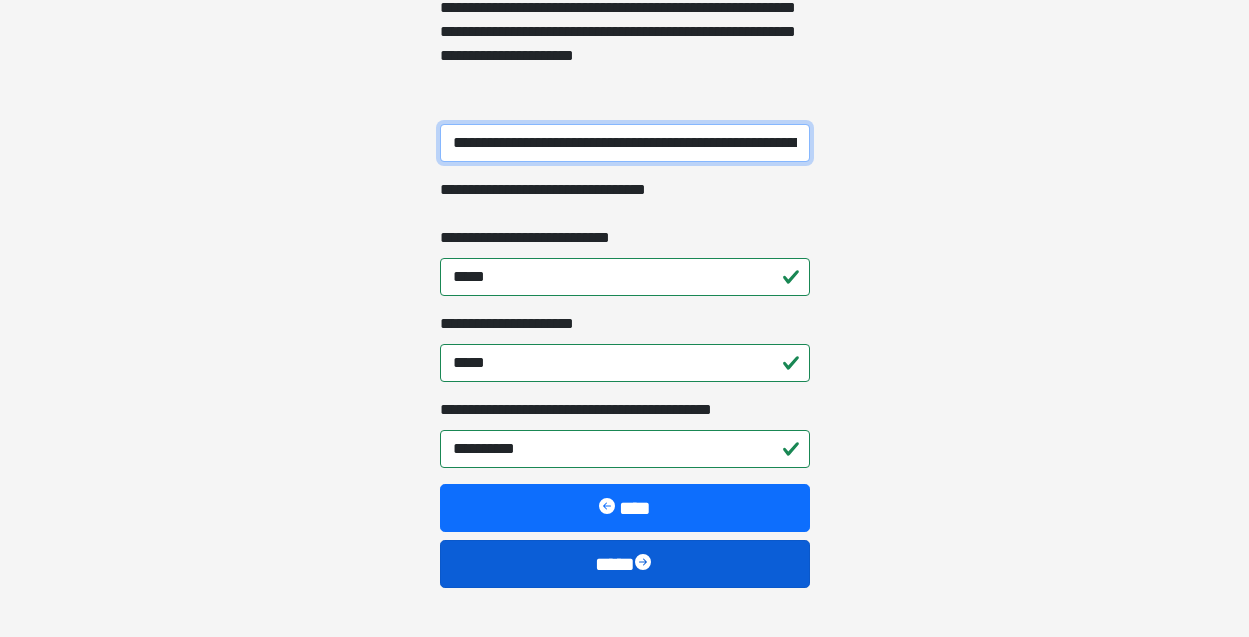 type on "**********" 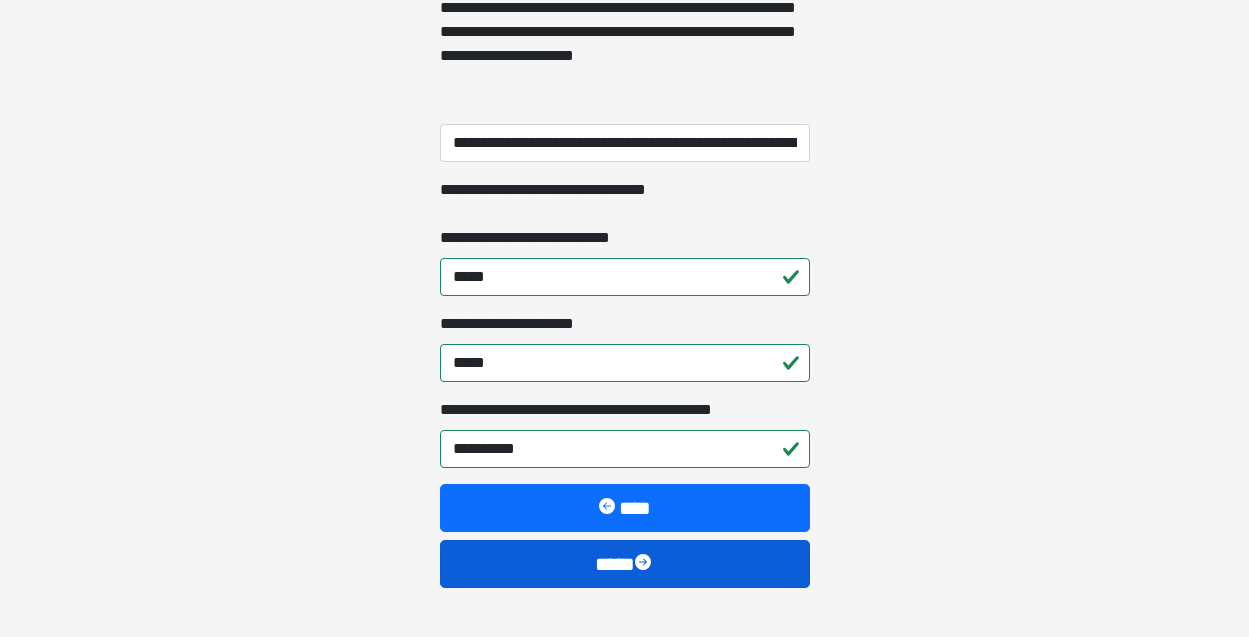 click on "****" at bounding box center [625, 564] 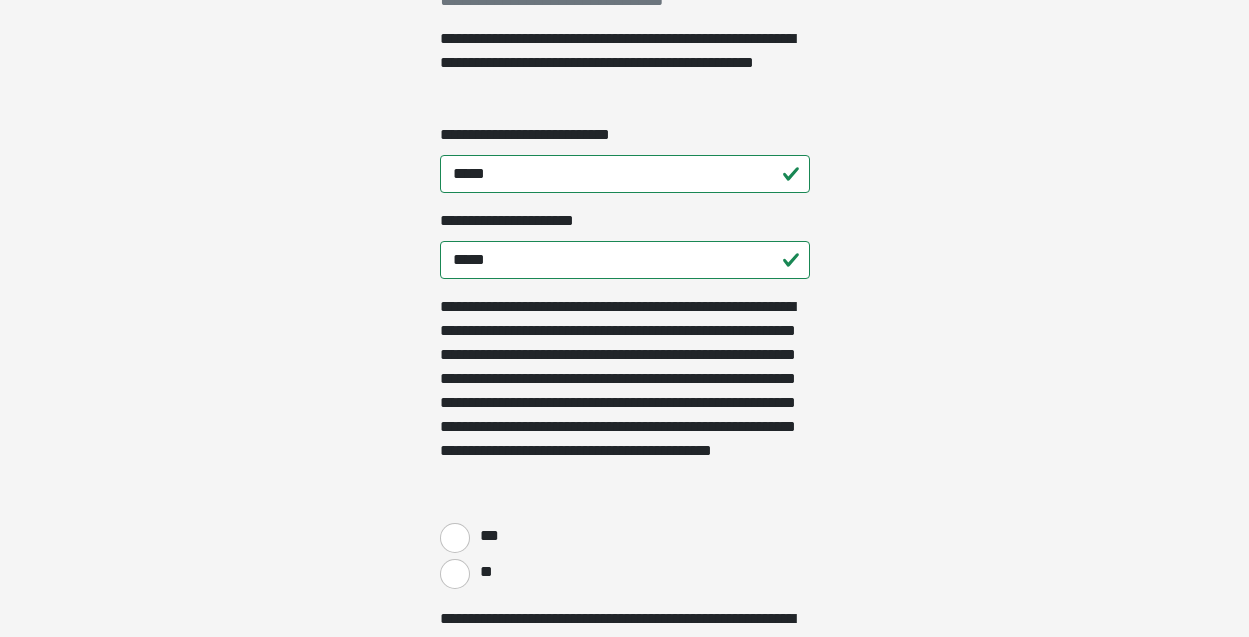 scroll, scrollTop: 459, scrollLeft: 0, axis: vertical 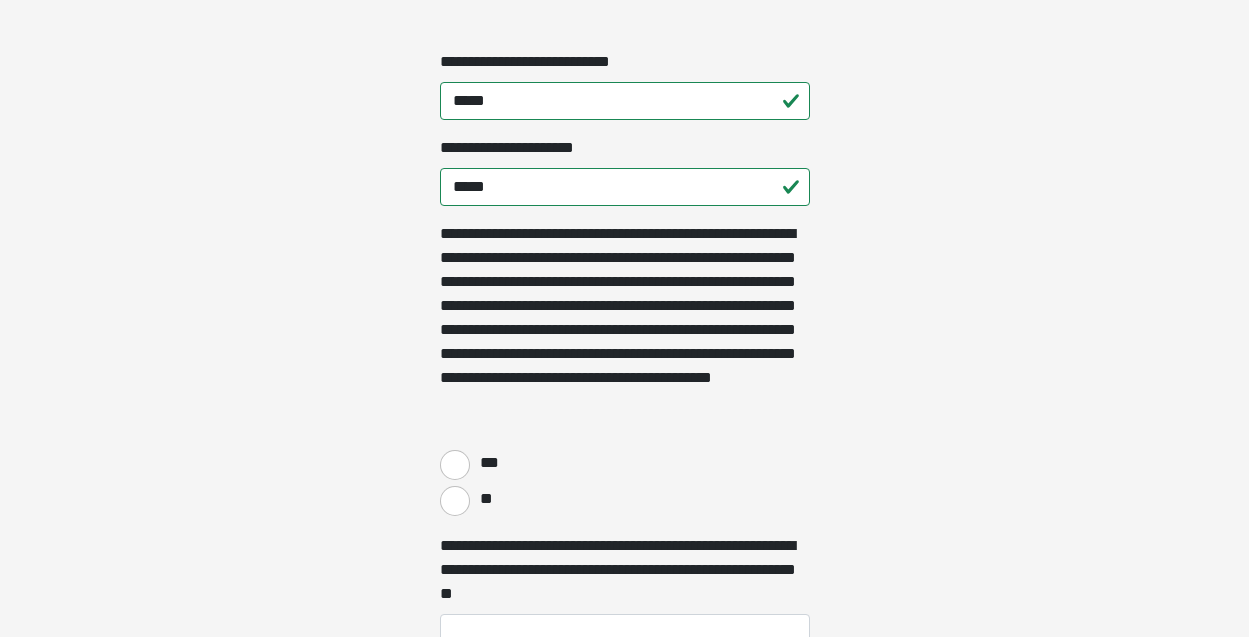 click on "***" at bounding box center (455, 465) 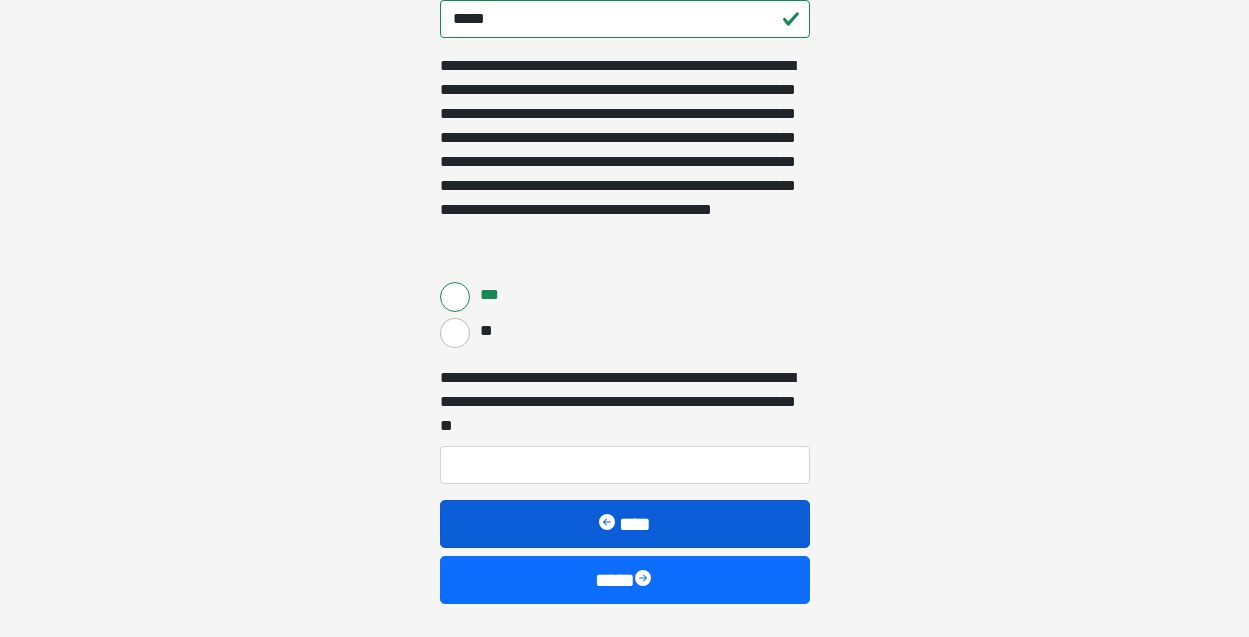 scroll, scrollTop: 659, scrollLeft: 0, axis: vertical 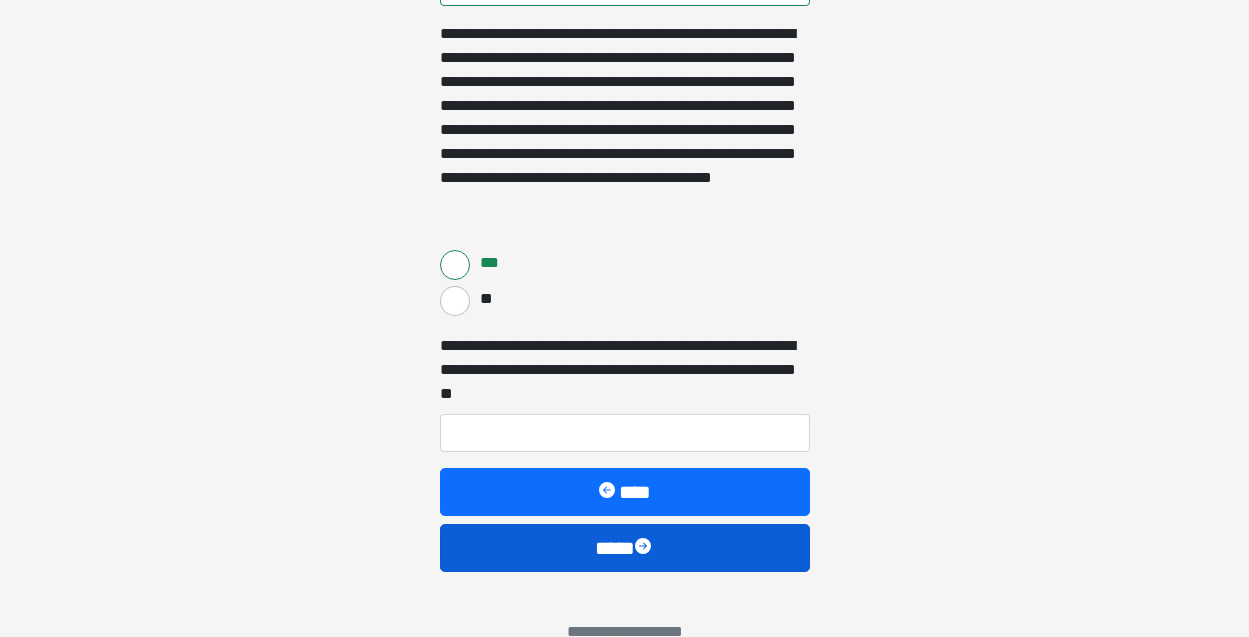 click on "****" at bounding box center [625, 548] 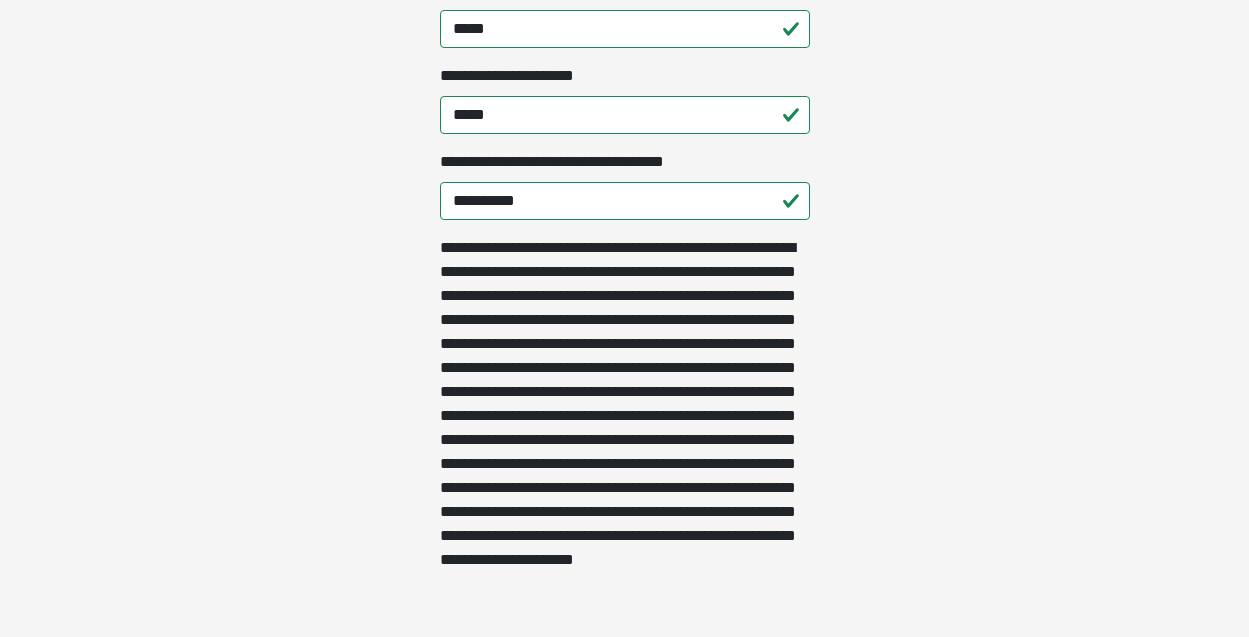 scroll, scrollTop: 728, scrollLeft: 0, axis: vertical 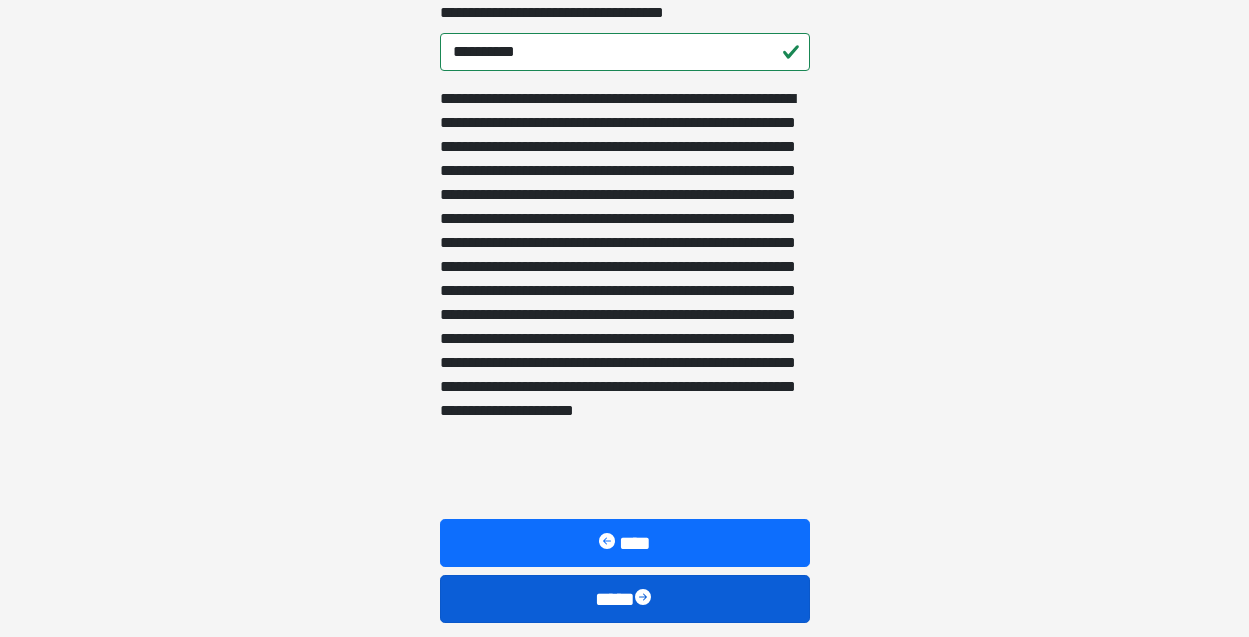 click at bounding box center [645, 599] 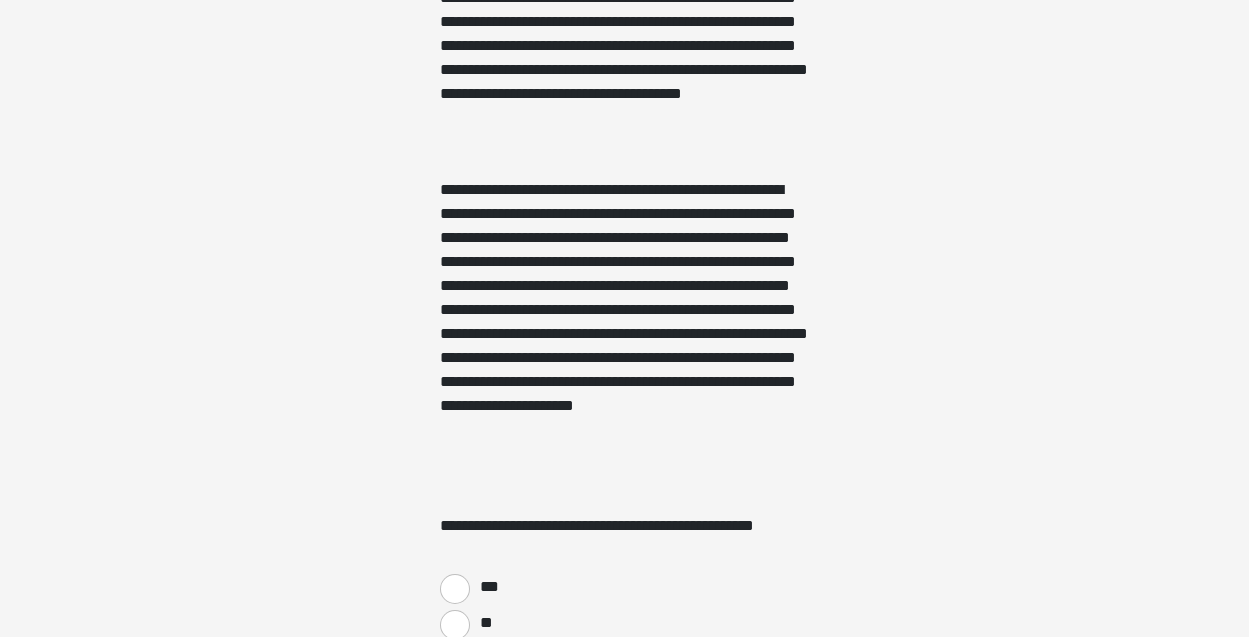 scroll, scrollTop: 584, scrollLeft: 0, axis: vertical 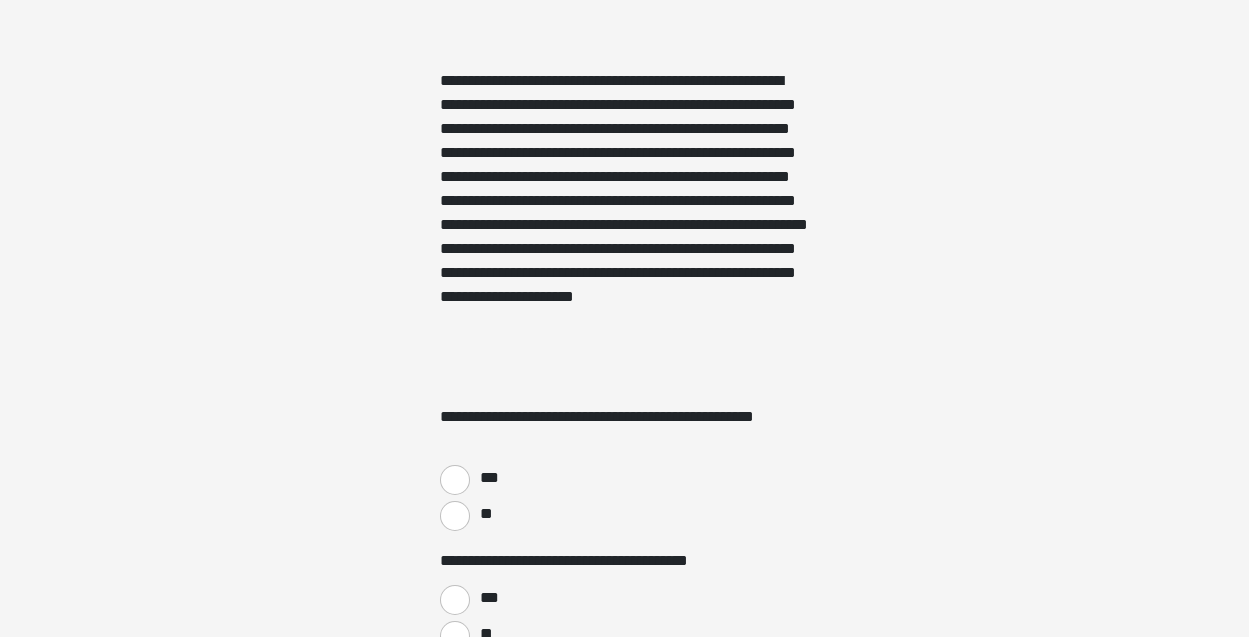 click on "**" at bounding box center (455, 516) 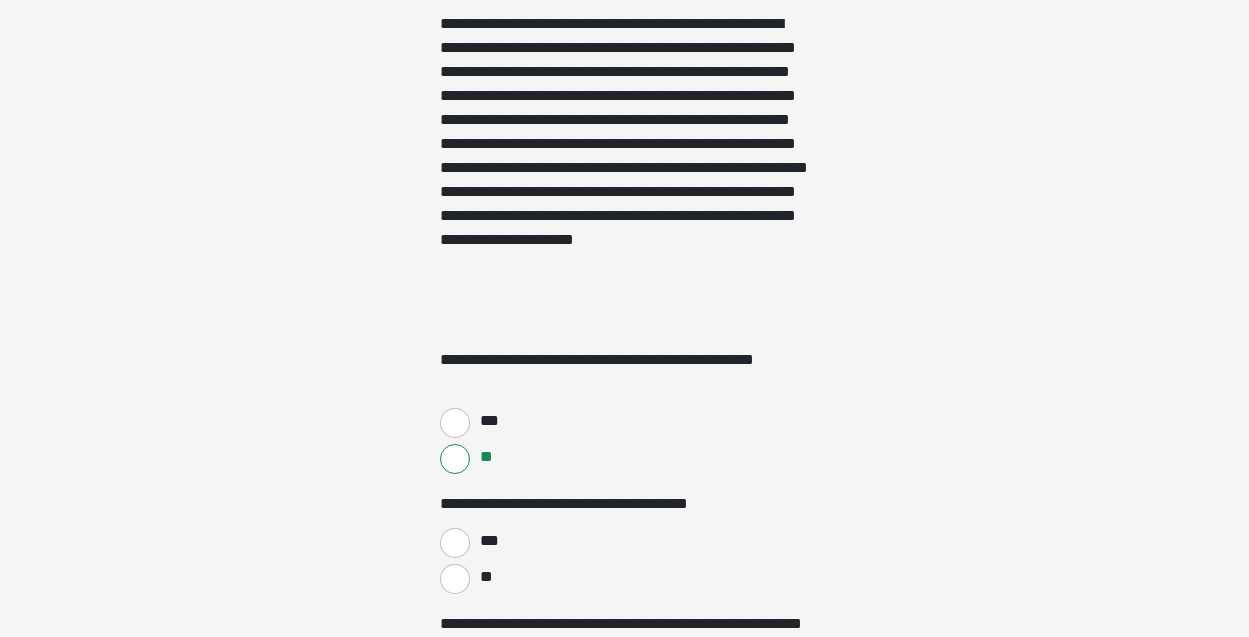 scroll, scrollTop: 669, scrollLeft: 0, axis: vertical 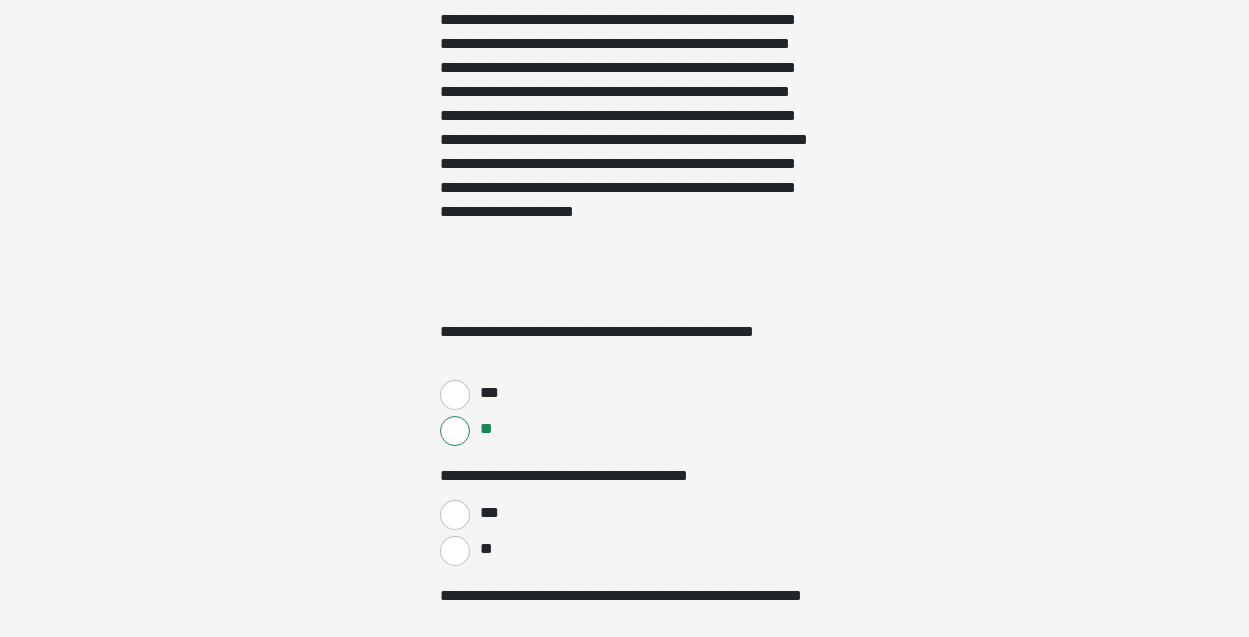 click on "**" at bounding box center (455, 551) 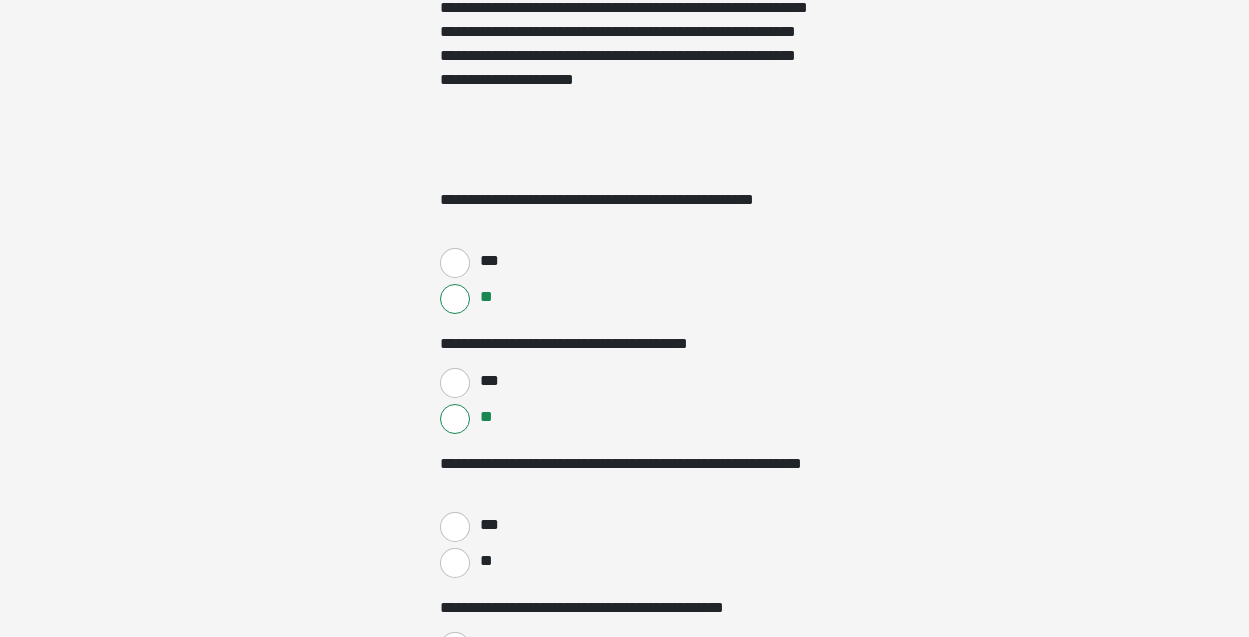 scroll, scrollTop: 805, scrollLeft: 0, axis: vertical 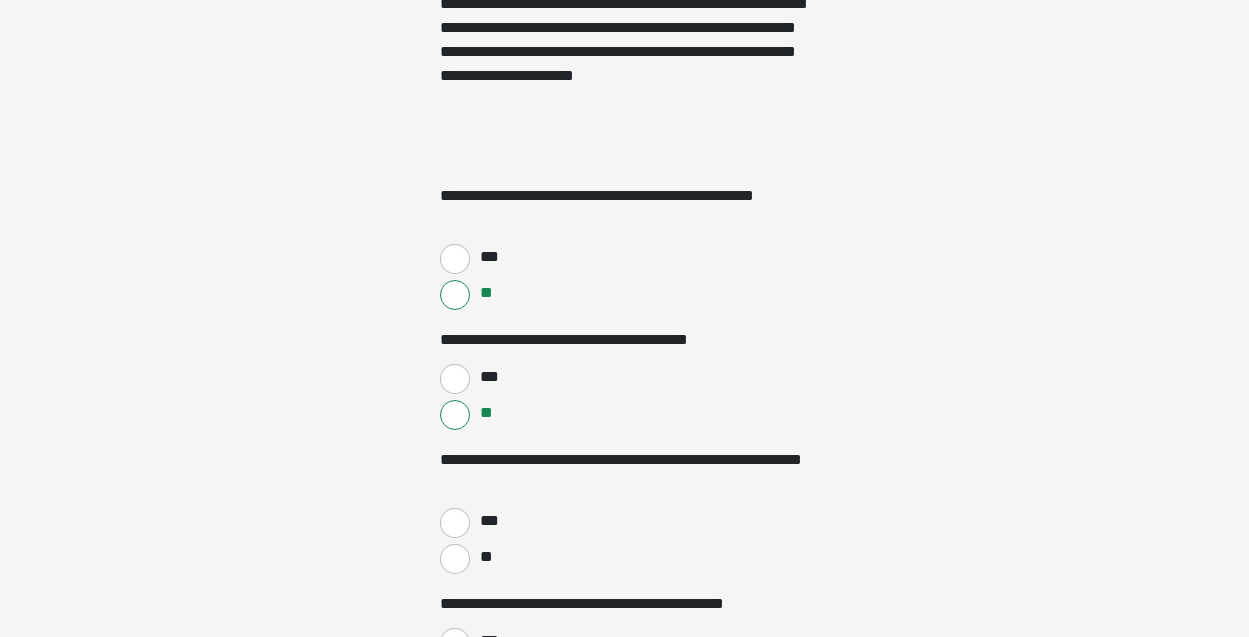 click on "**" at bounding box center [455, 559] 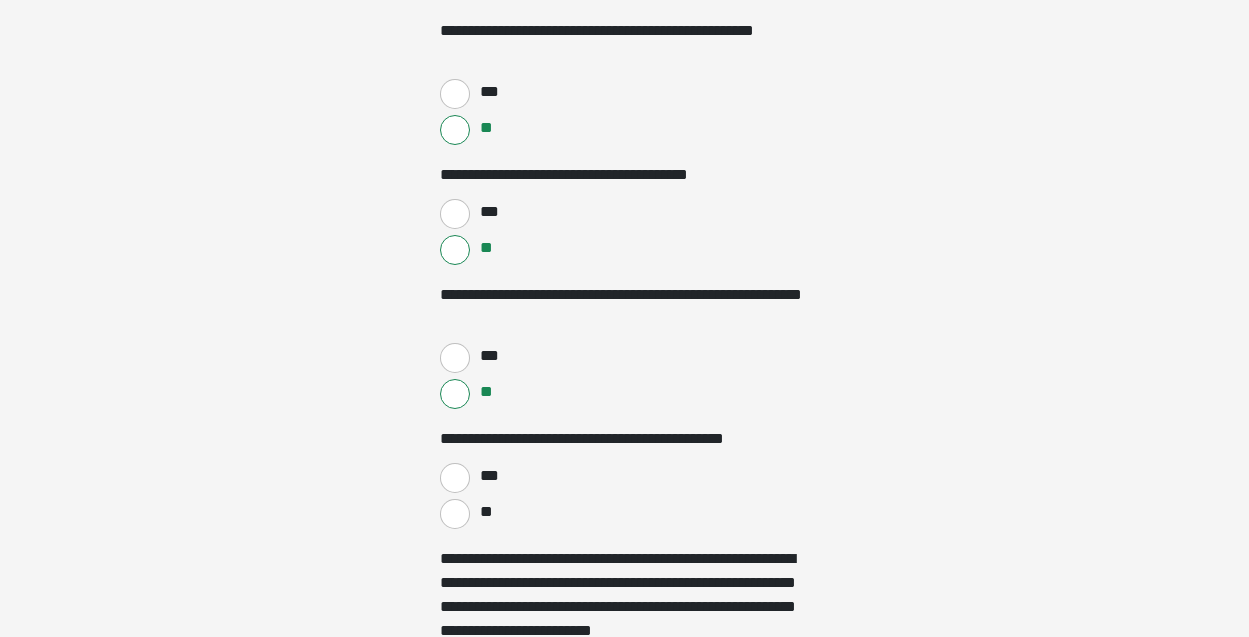 scroll, scrollTop: 1055, scrollLeft: 0, axis: vertical 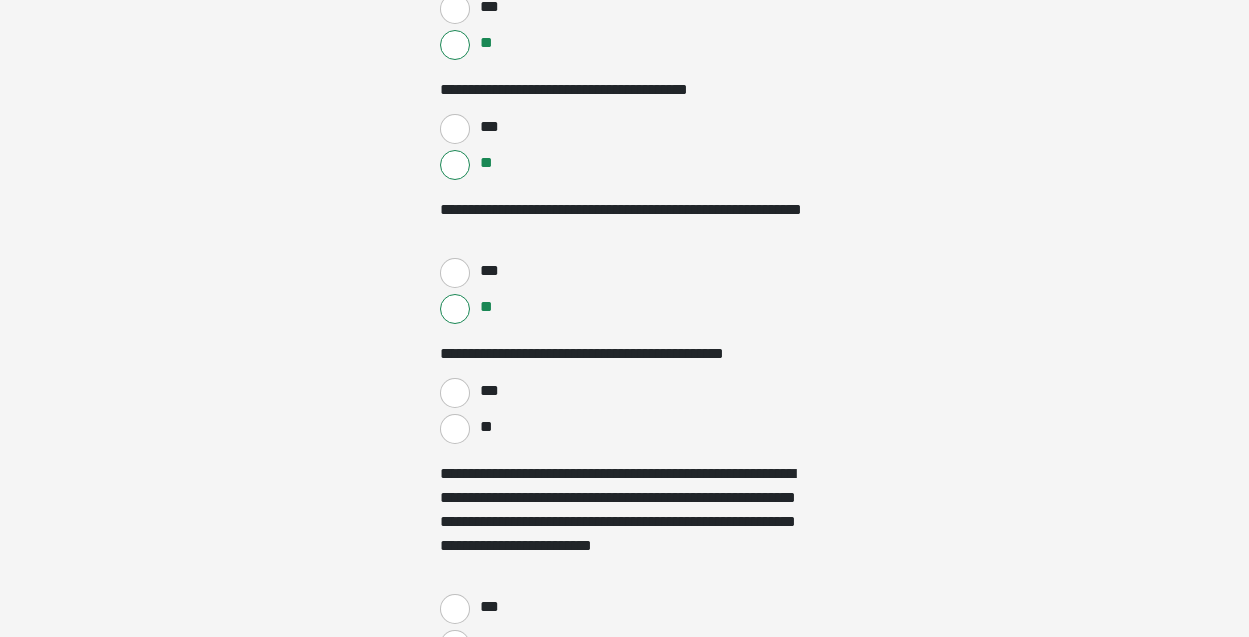 click on "**" at bounding box center [455, 429] 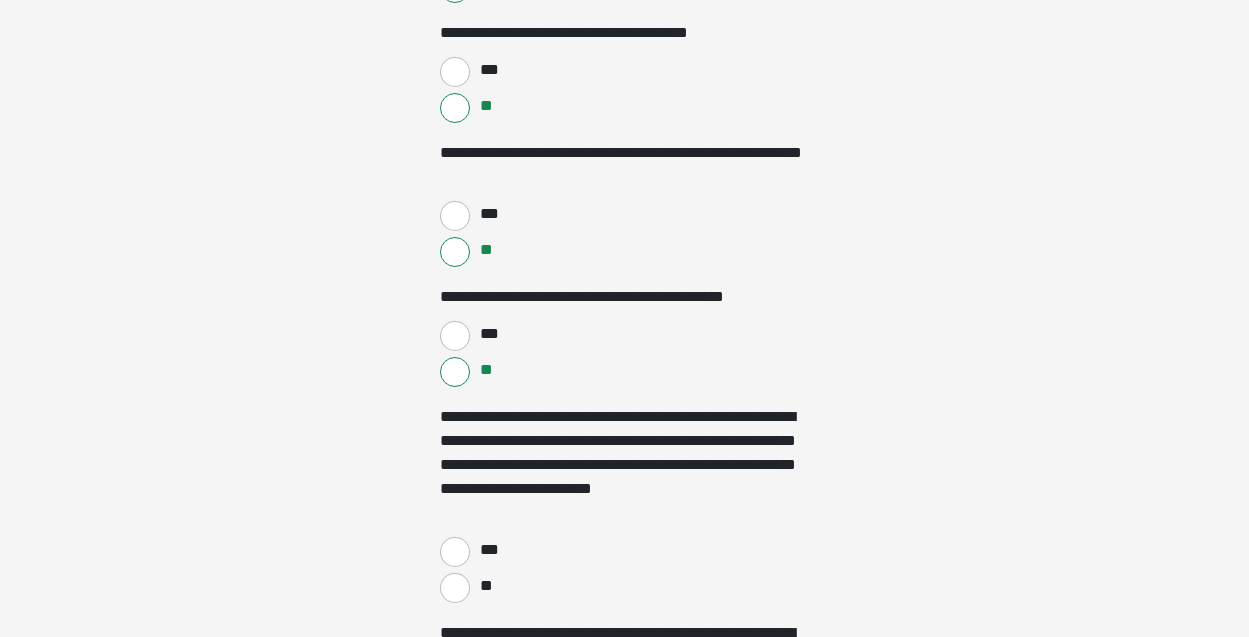 scroll, scrollTop: 1138, scrollLeft: 0, axis: vertical 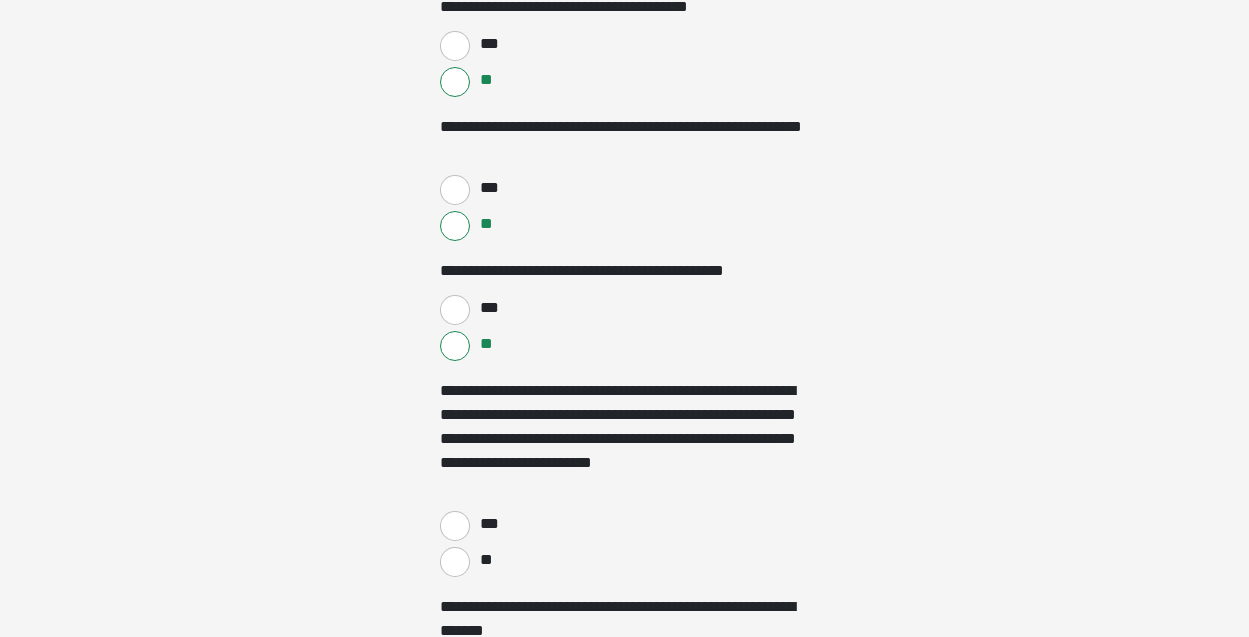 click on "**" at bounding box center (455, 562) 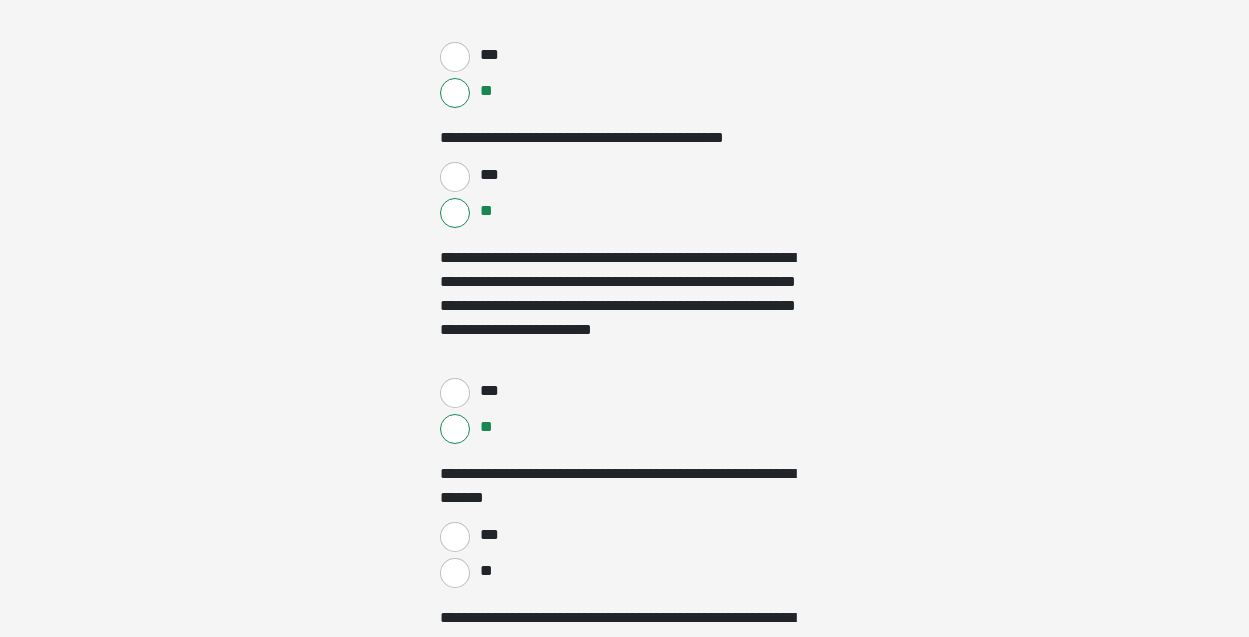 scroll, scrollTop: 1347, scrollLeft: 0, axis: vertical 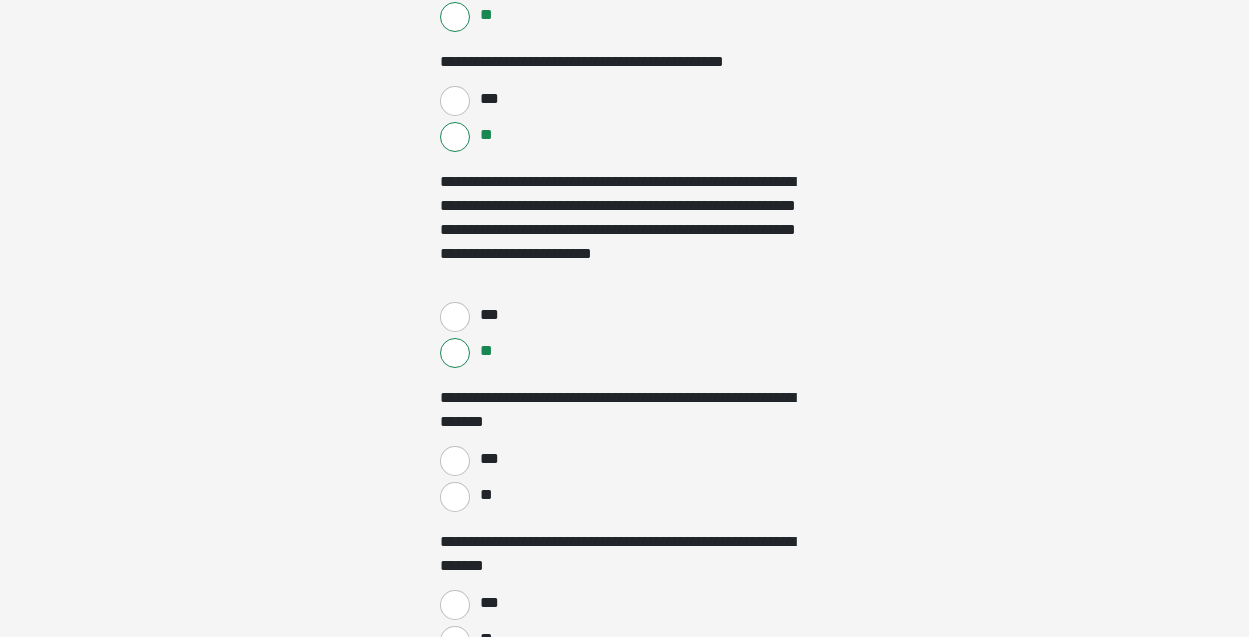click on "***" at bounding box center (455, 461) 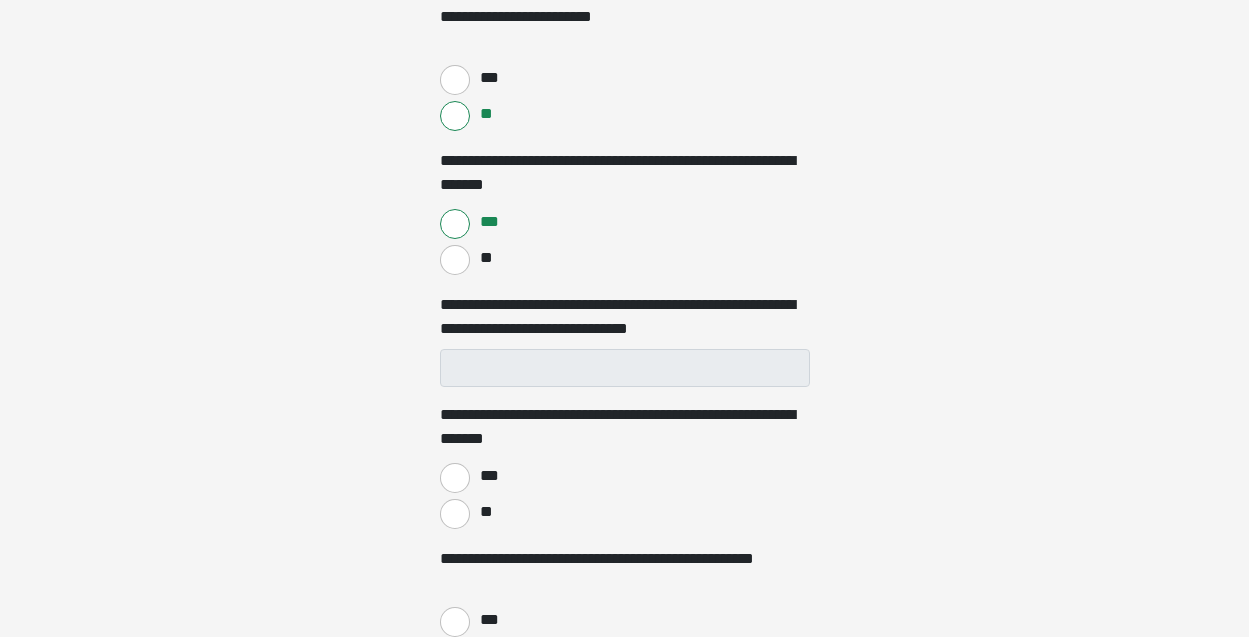 scroll, scrollTop: 1681, scrollLeft: 0, axis: vertical 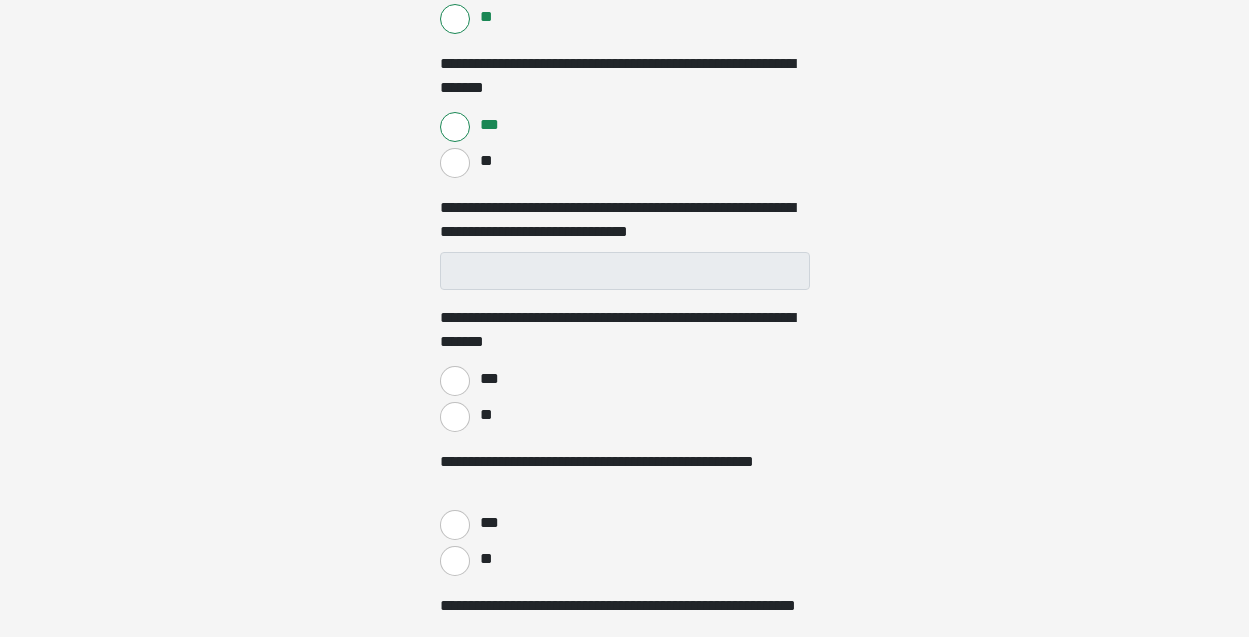 click on "**" at bounding box center [455, 417] 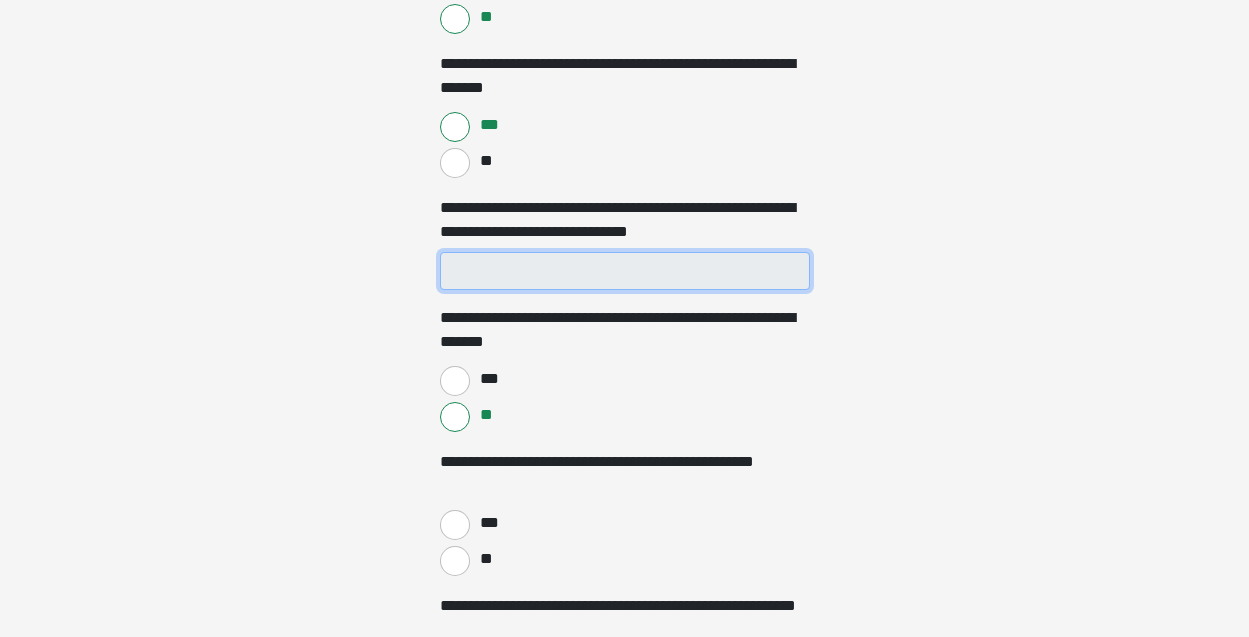 click on "**********" at bounding box center (625, 271) 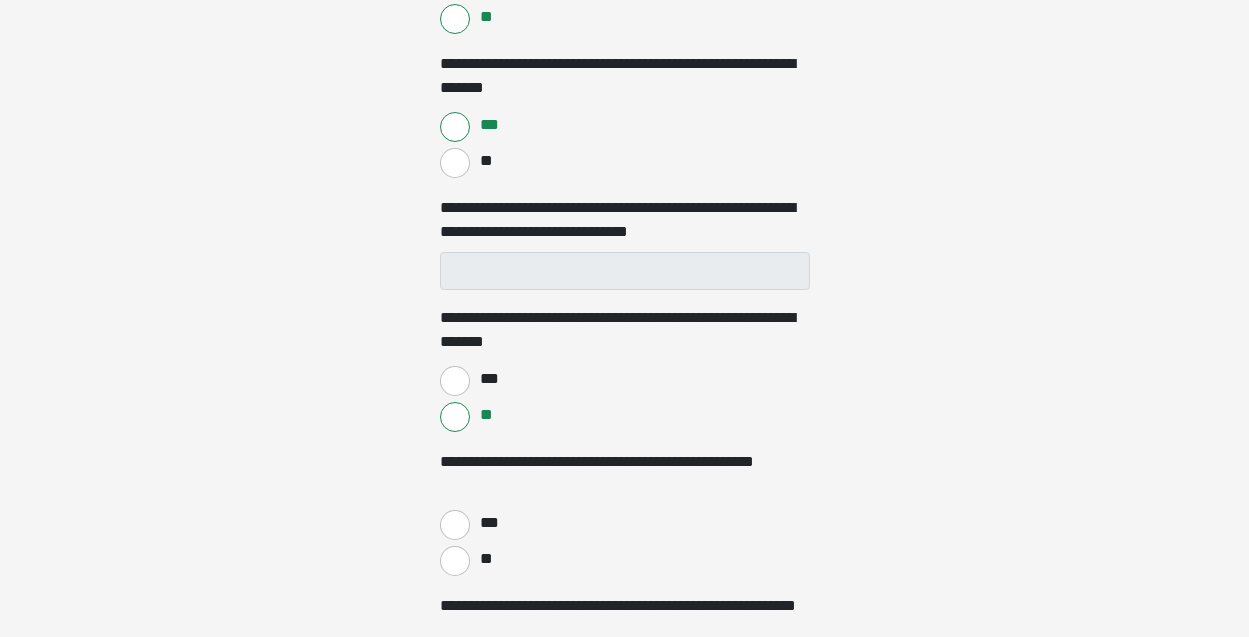click on "**" at bounding box center (455, 561) 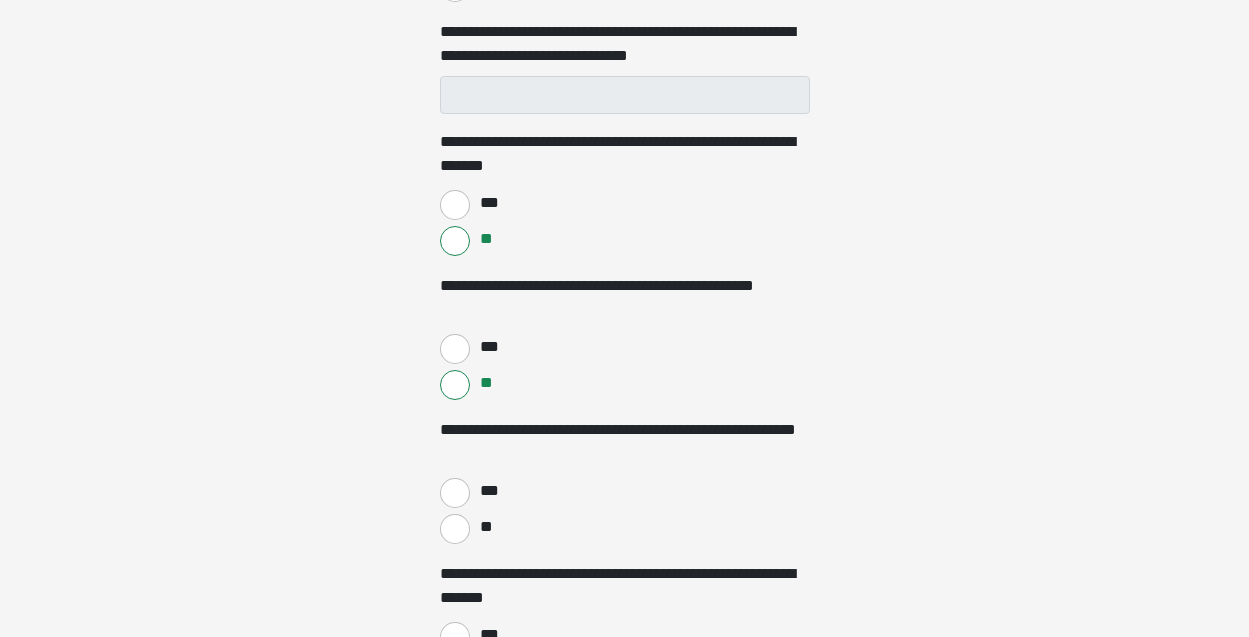scroll, scrollTop: 1900, scrollLeft: 0, axis: vertical 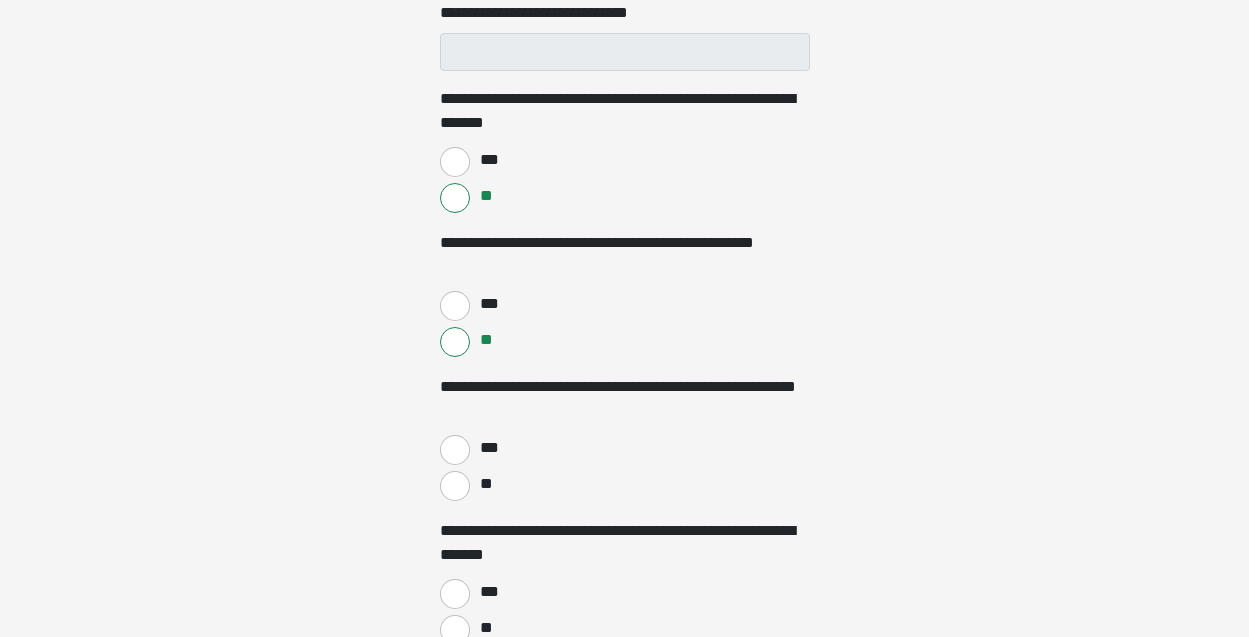 click on "**" at bounding box center (455, 486) 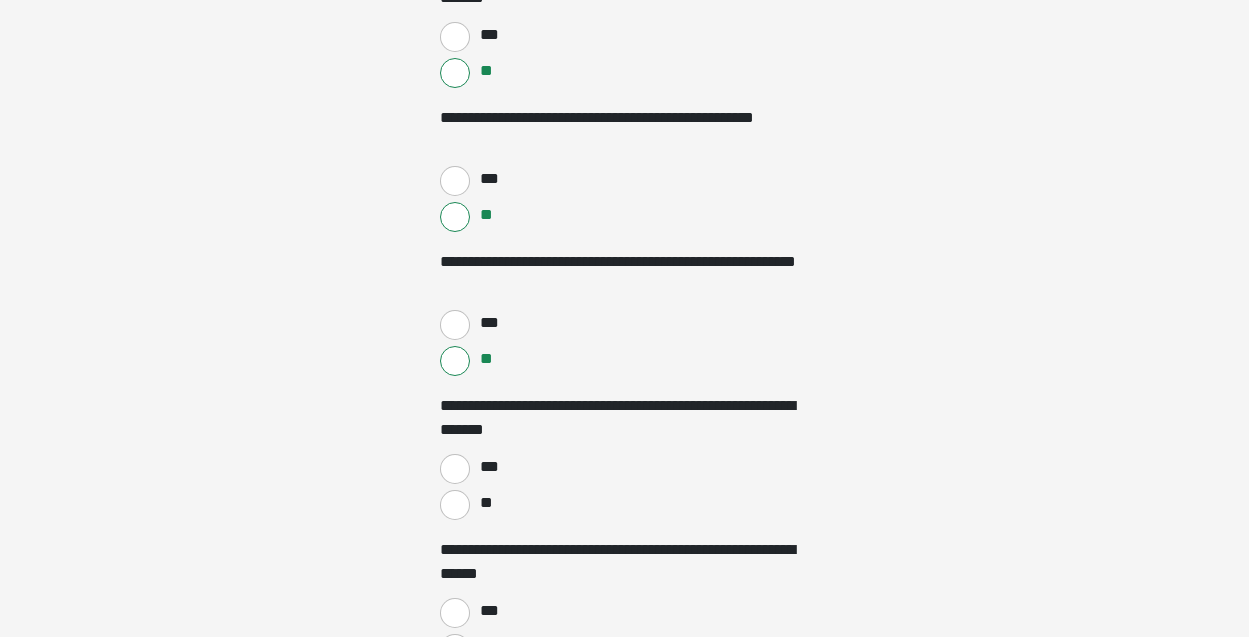 scroll, scrollTop: 2094, scrollLeft: 0, axis: vertical 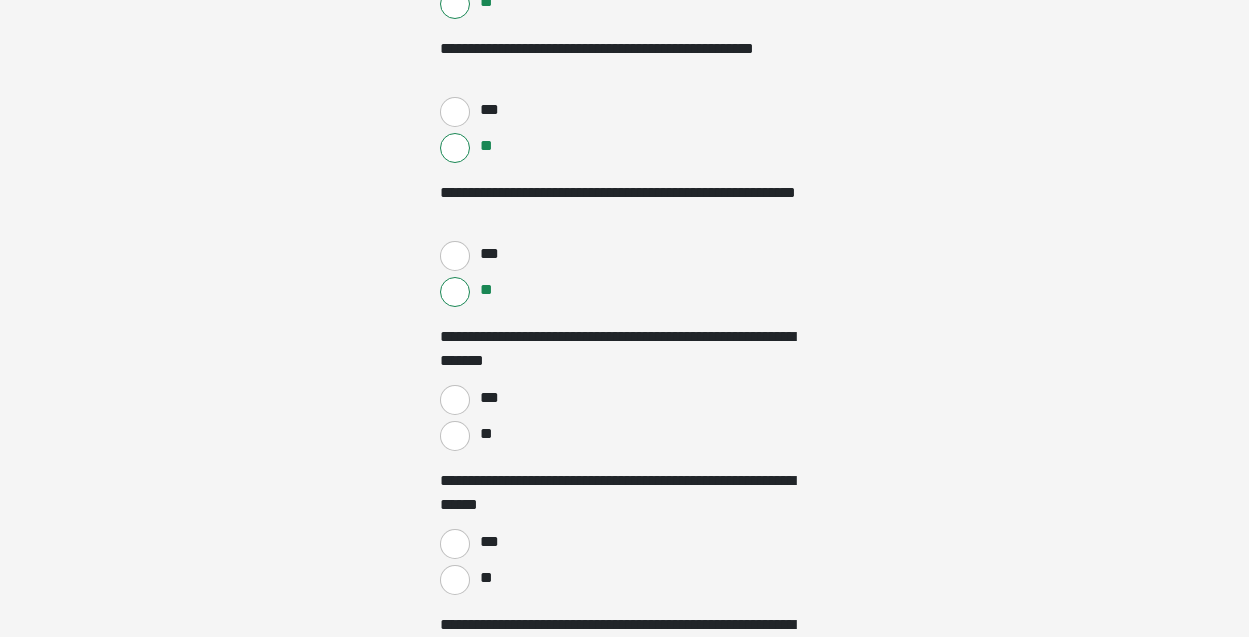 click on "**" at bounding box center [455, 436] 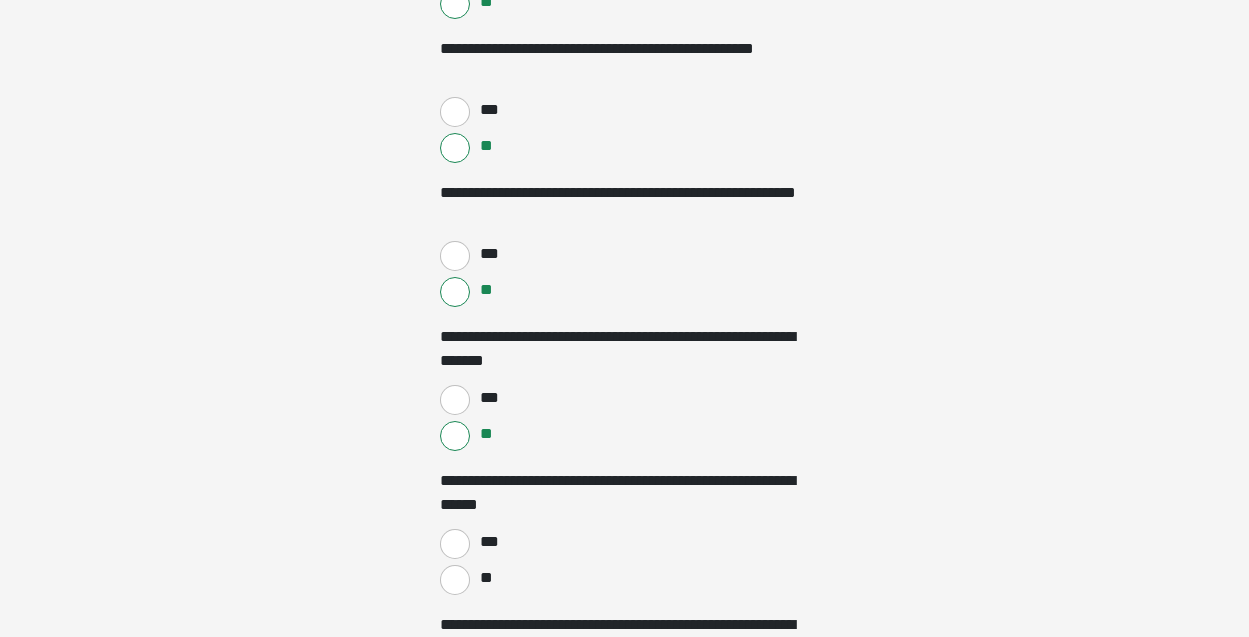 click on "**" at bounding box center (455, 580) 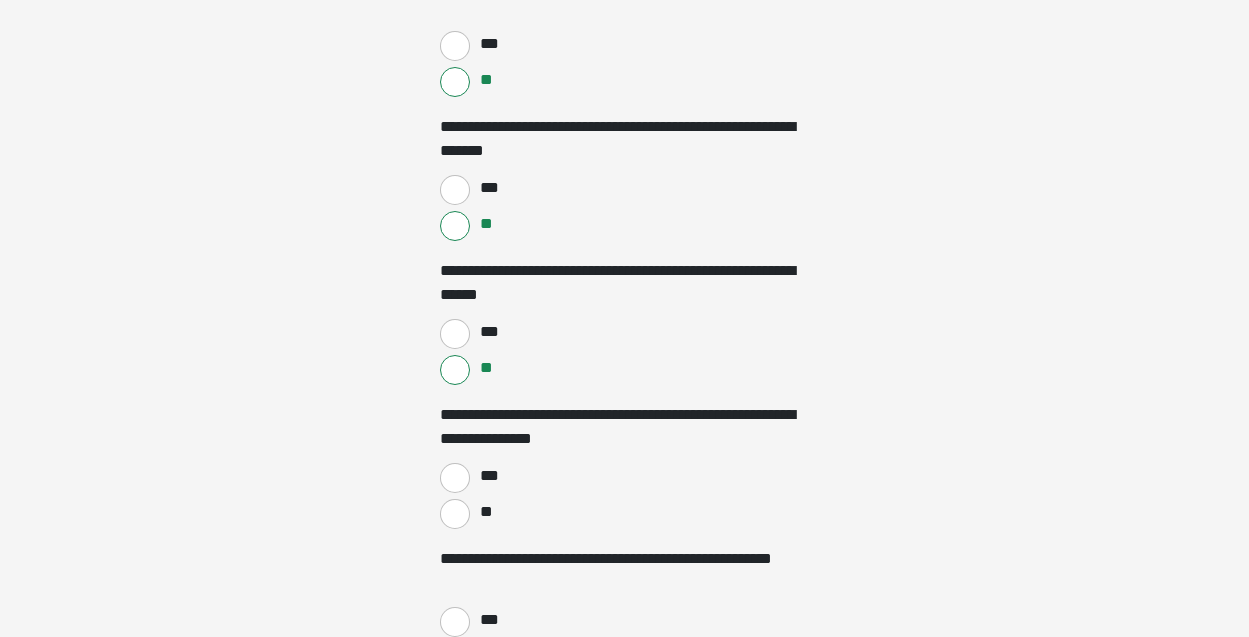 scroll, scrollTop: 2314, scrollLeft: 0, axis: vertical 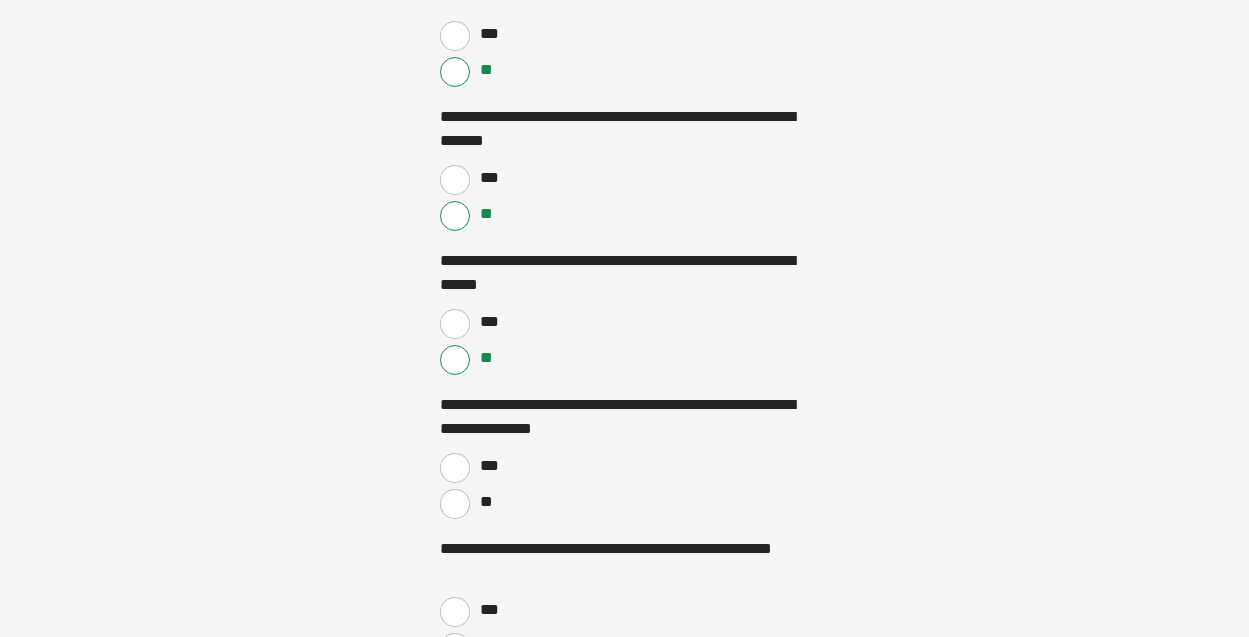 click on "**" at bounding box center [455, 504] 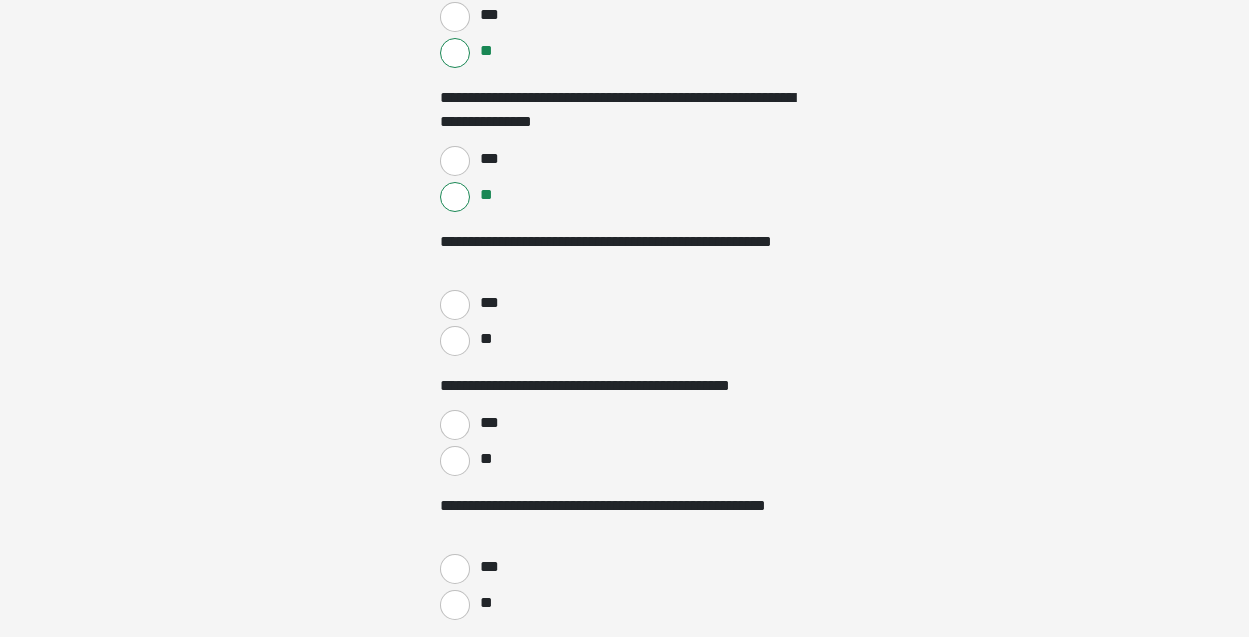 scroll, scrollTop: 2640, scrollLeft: 0, axis: vertical 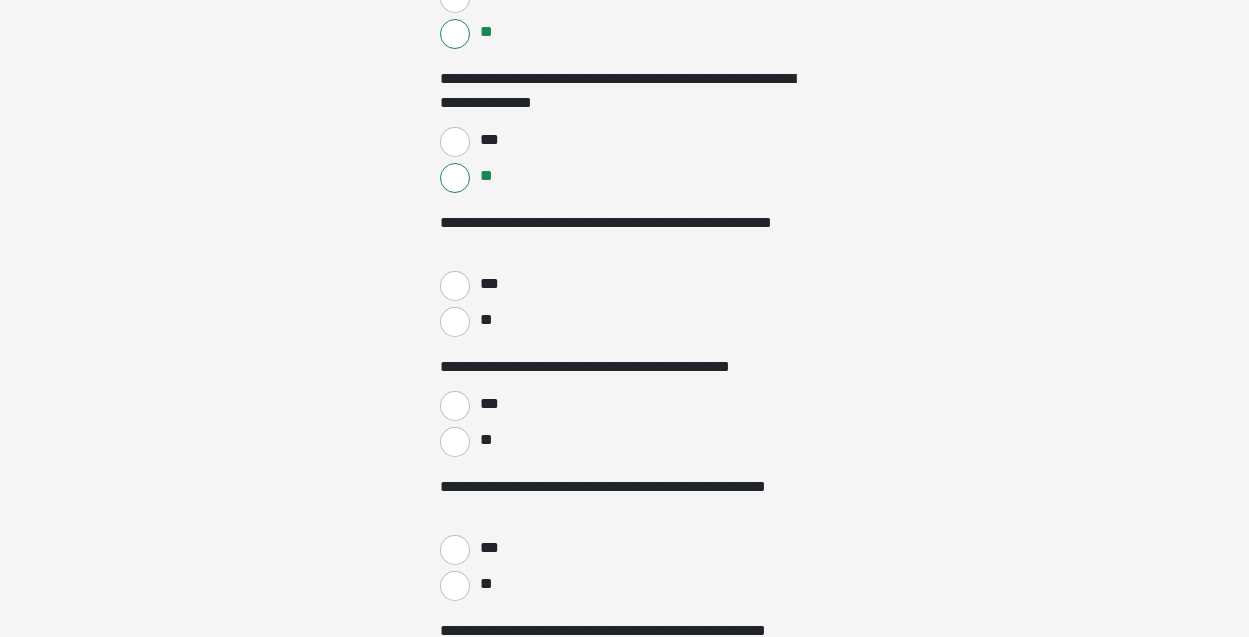 drag, startPoint x: 447, startPoint y: 319, endPoint x: 466, endPoint y: 352, distance: 38.078865 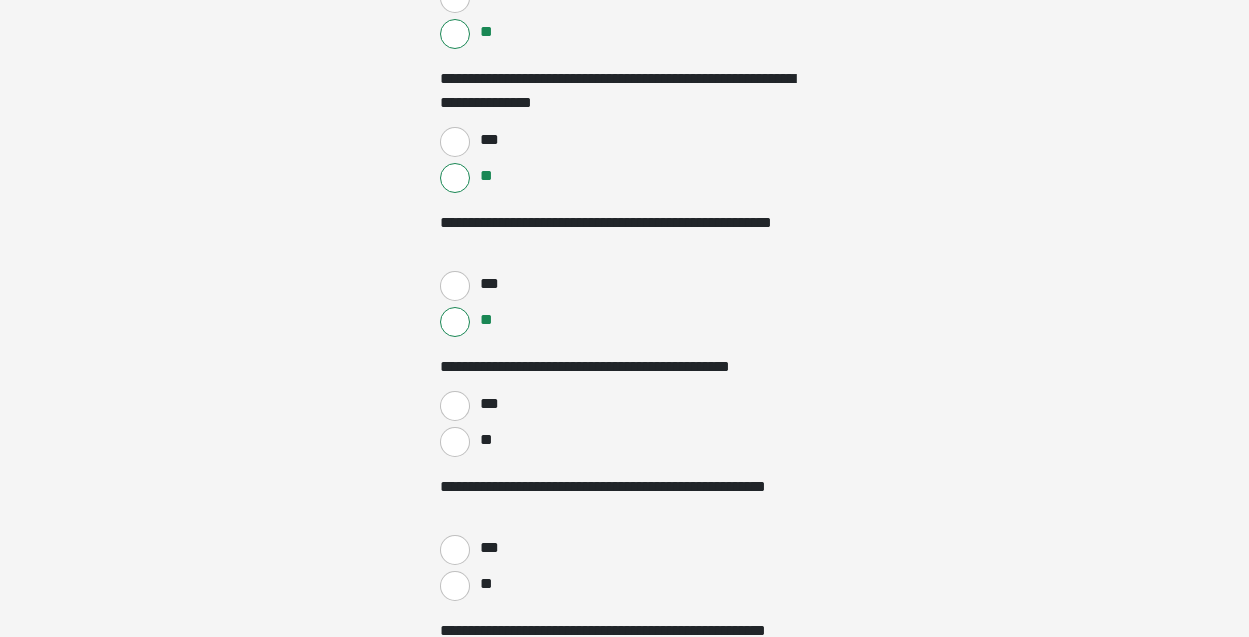 click on "**" at bounding box center (455, 442) 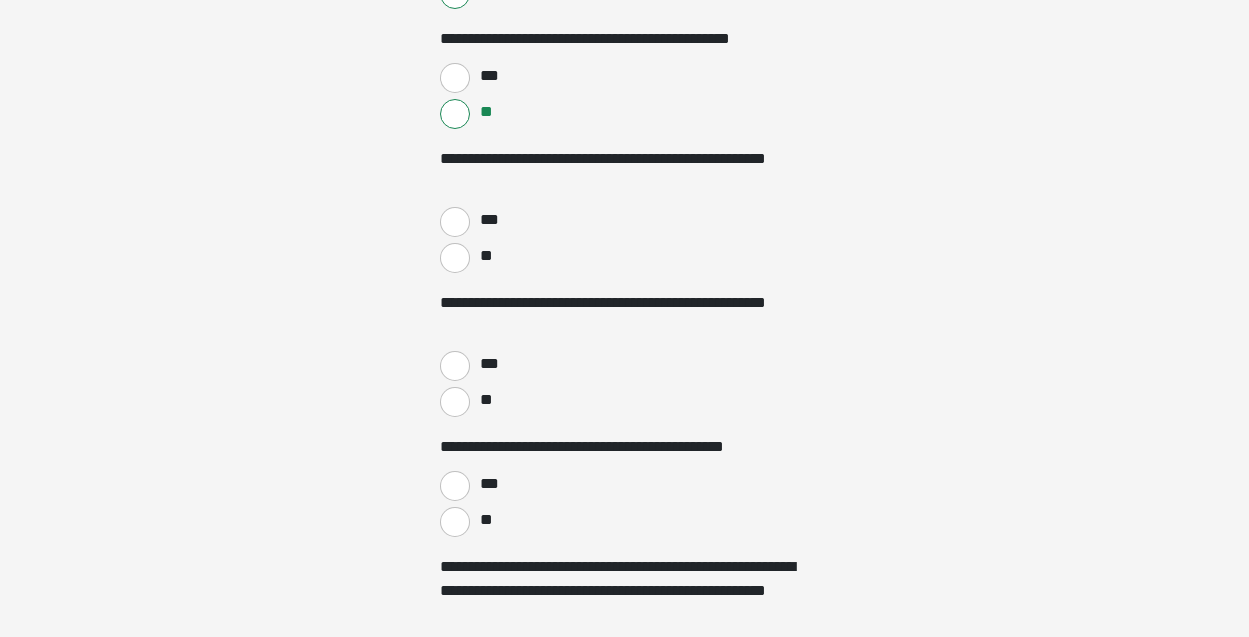 scroll, scrollTop: 2972, scrollLeft: 0, axis: vertical 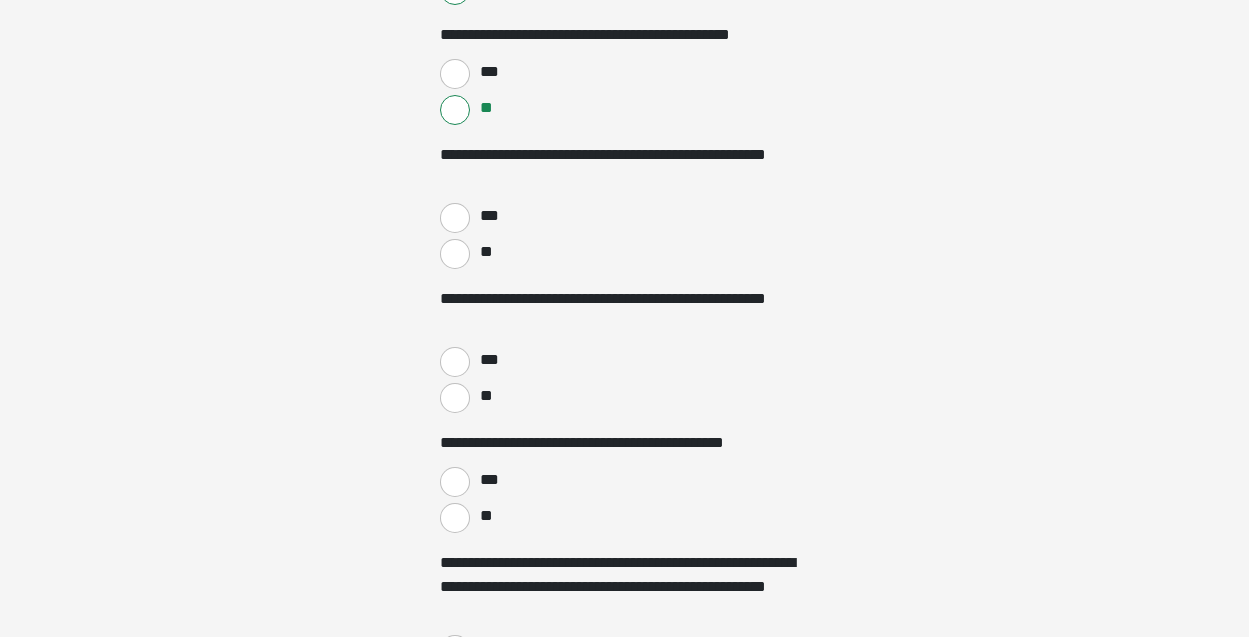 click on "**" at bounding box center (455, 254) 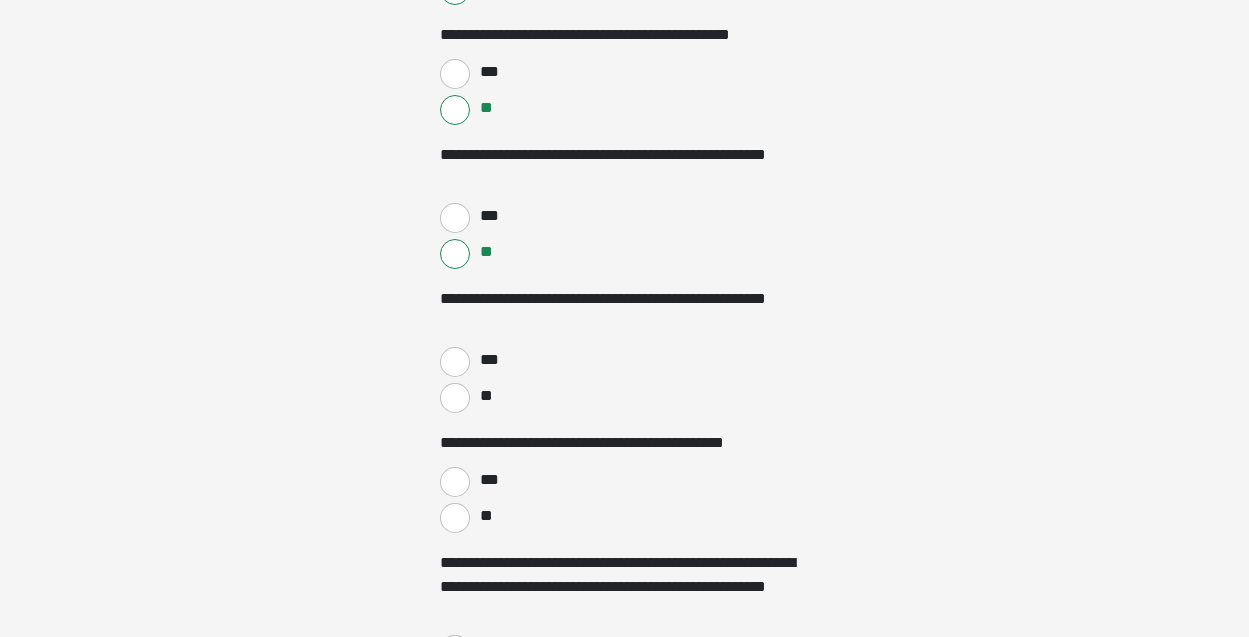 click on "**" at bounding box center (455, 398) 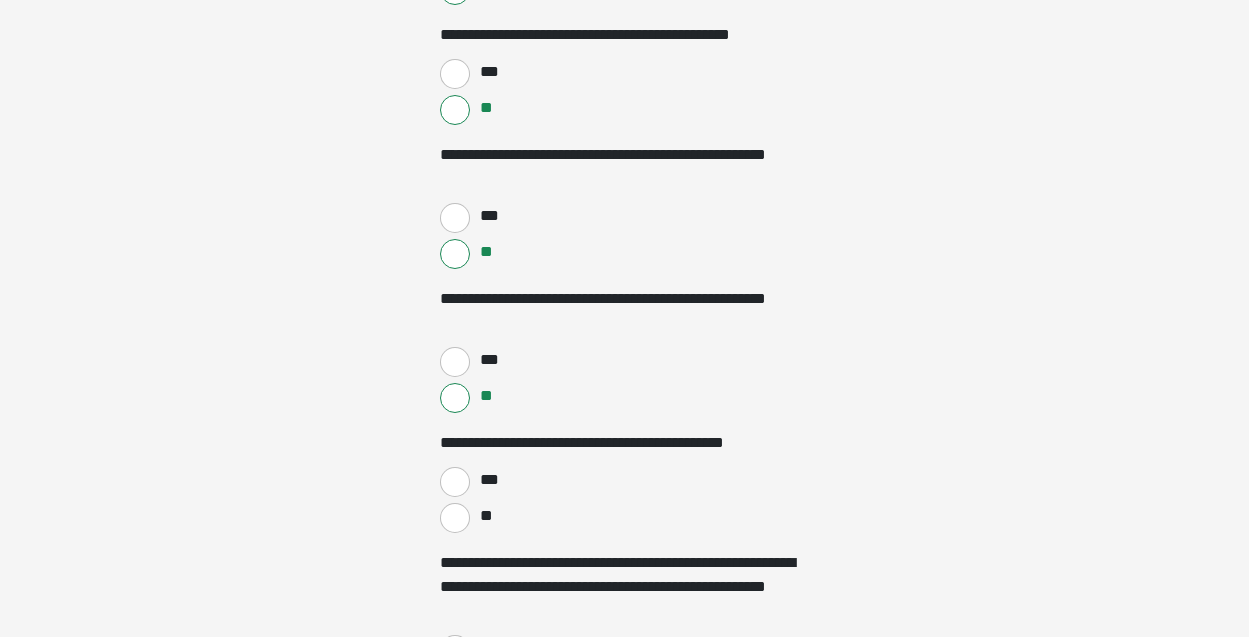click on "**" at bounding box center [455, 518] 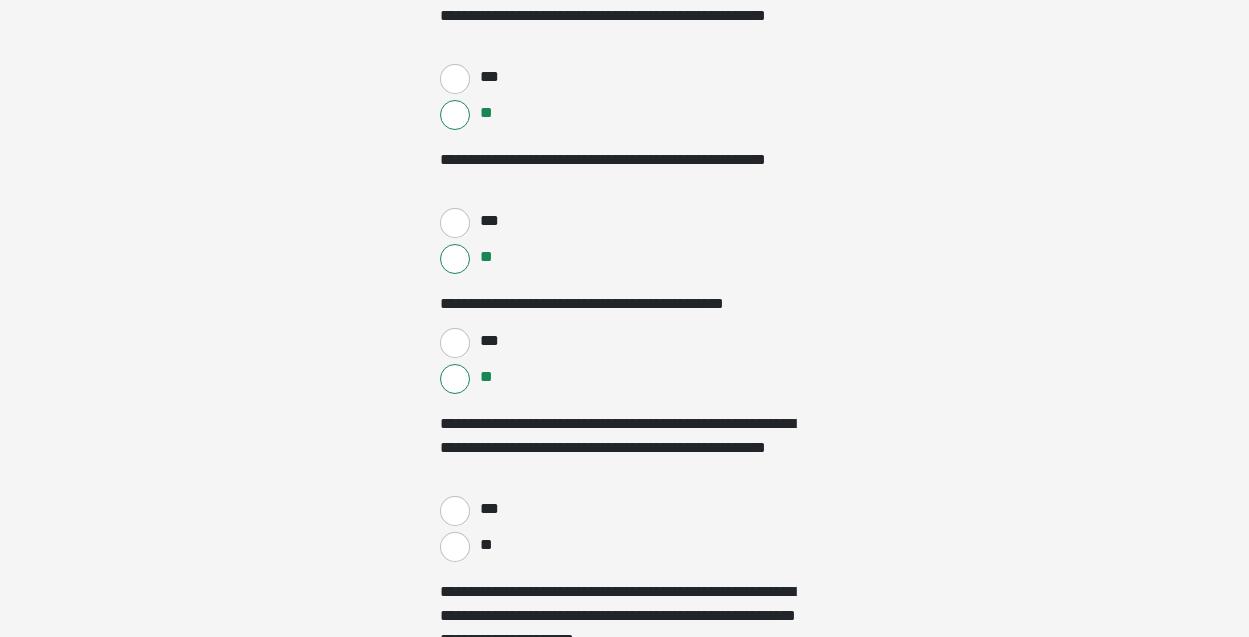 scroll, scrollTop: 3159, scrollLeft: 0, axis: vertical 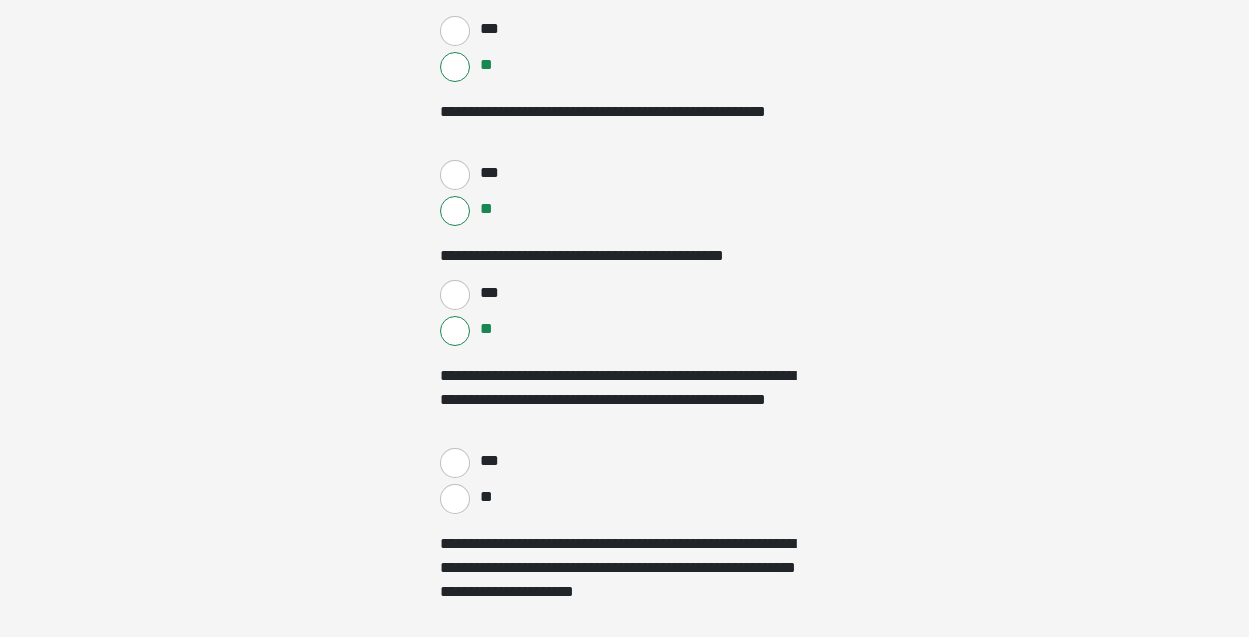 click on "**" at bounding box center (455, 499) 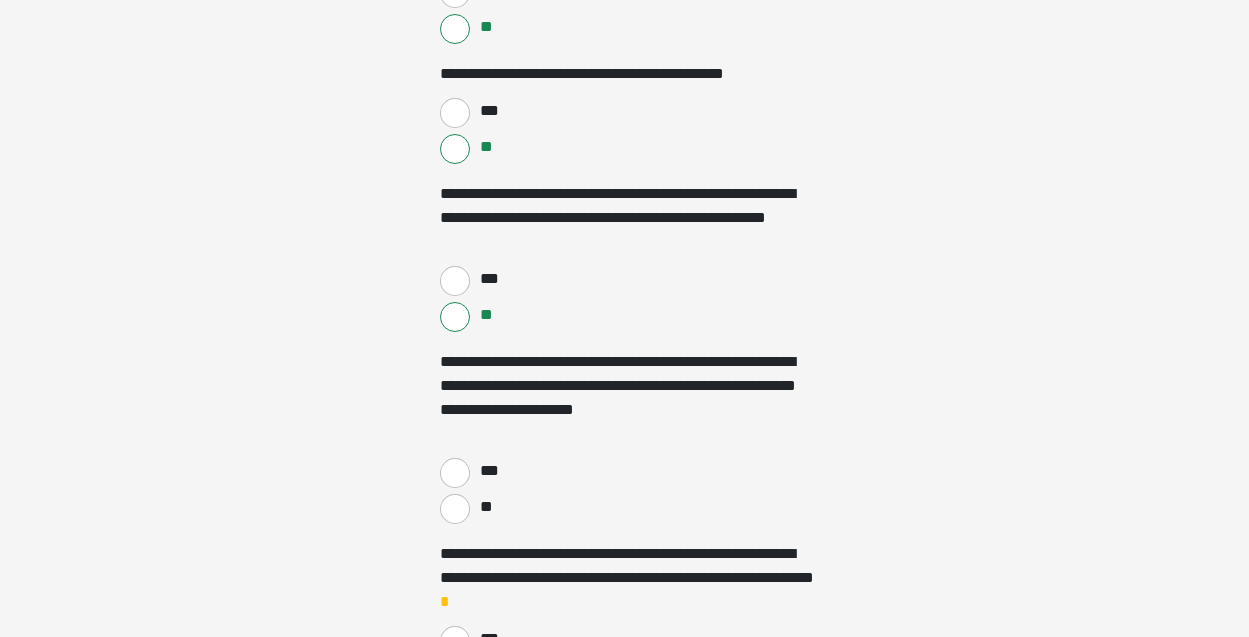scroll, scrollTop: 3395, scrollLeft: 0, axis: vertical 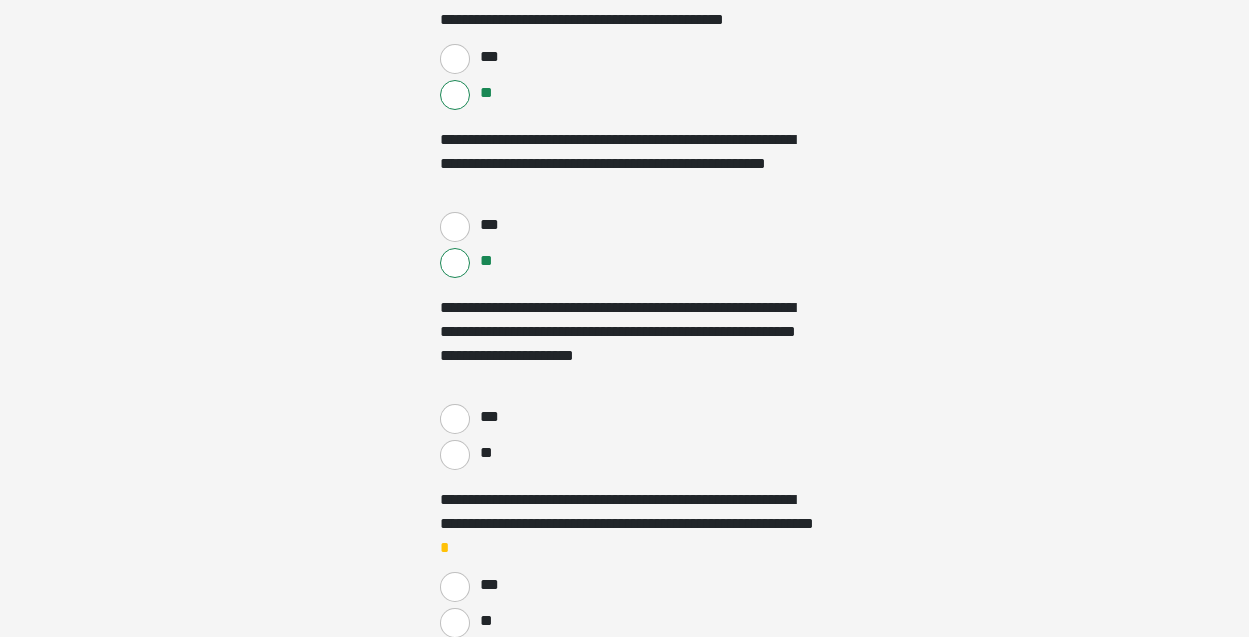 click on "**" at bounding box center [455, 455] 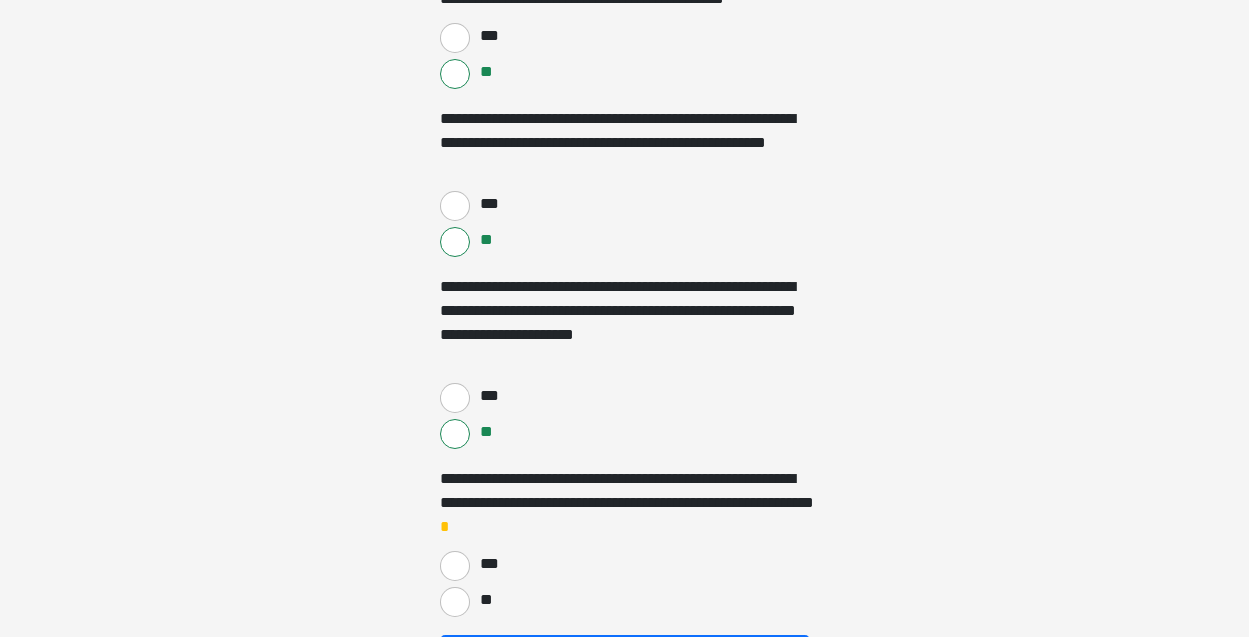 scroll, scrollTop: 3582, scrollLeft: 0, axis: vertical 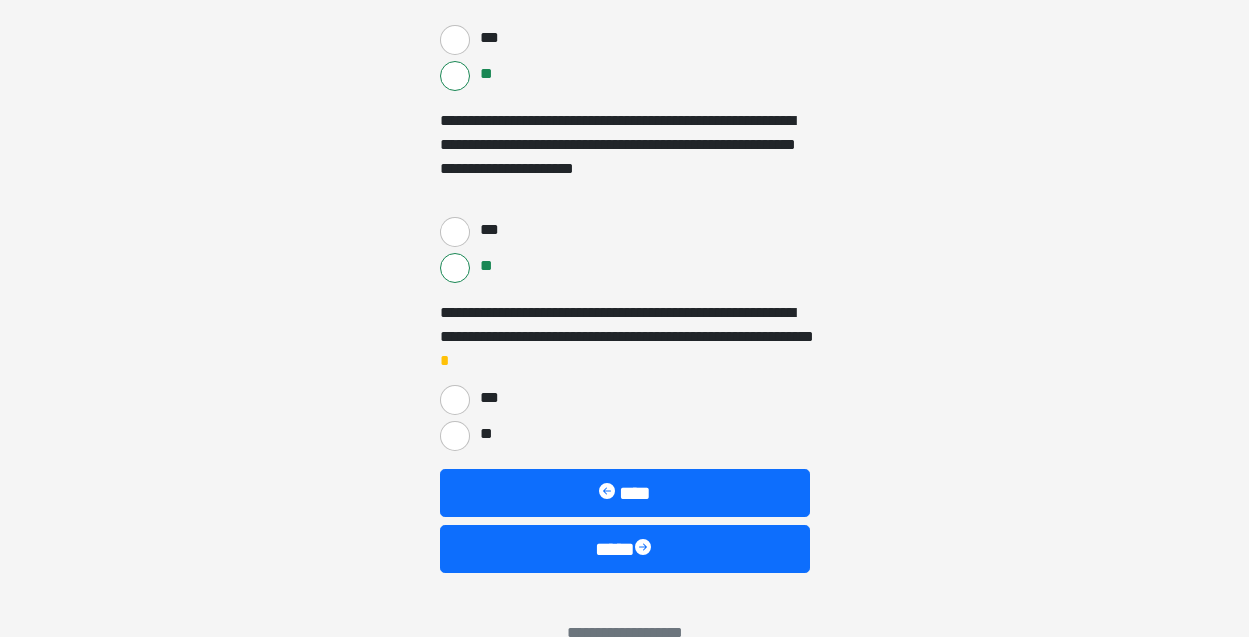 click on "**" at bounding box center (455, 436) 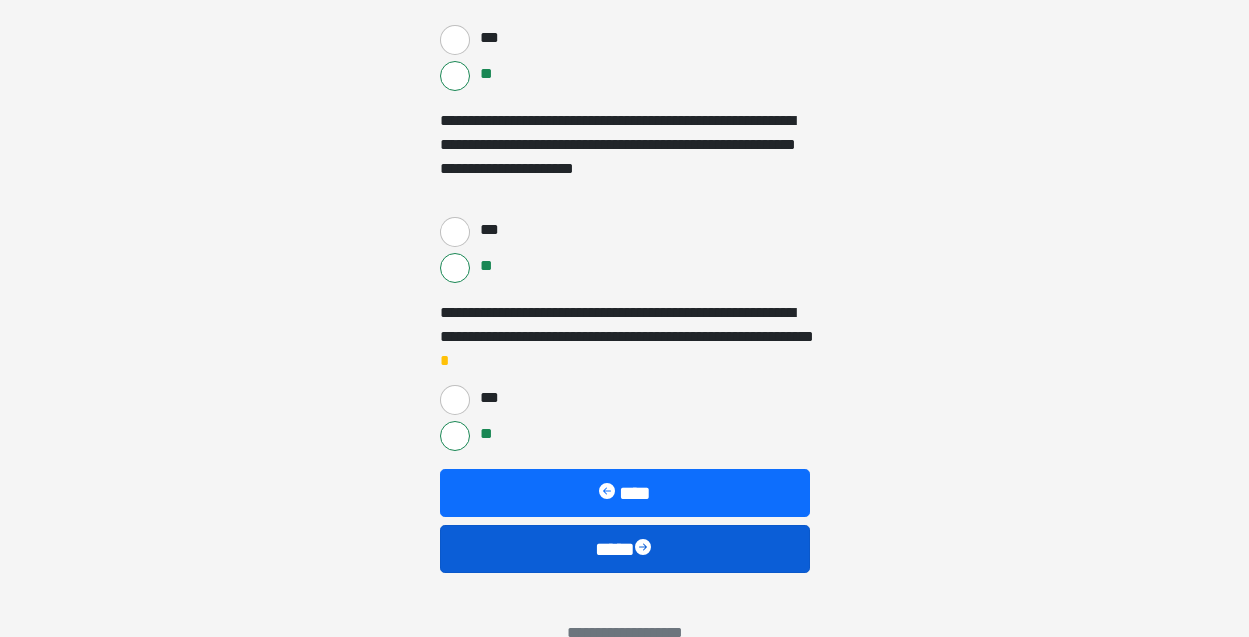 click on "****" at bounding box center (625, 549) 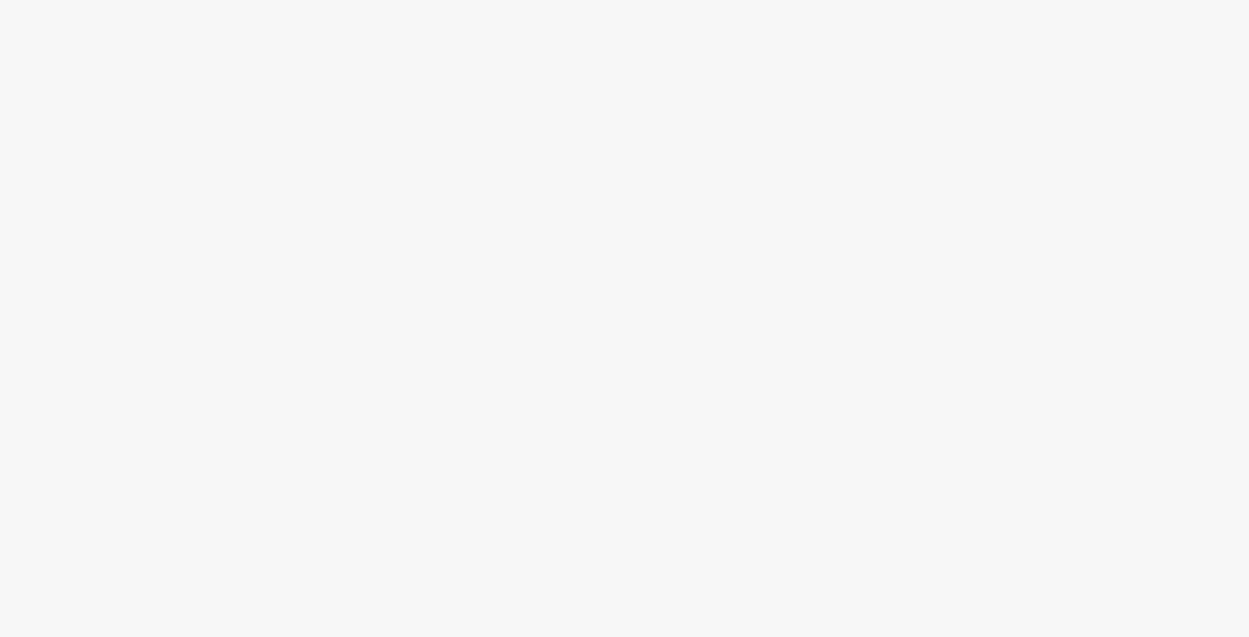 scroll, scrollTop: 173, scrollLeft: 0, axis: vertical 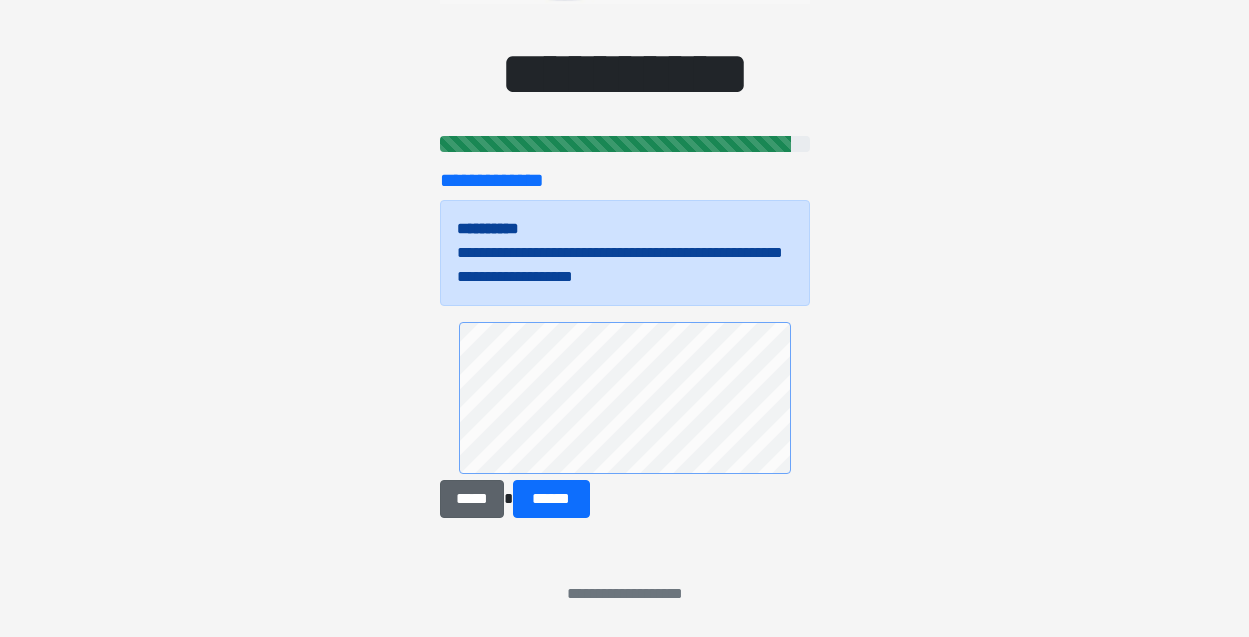 click on "*****" at bounding box center (472, 499) 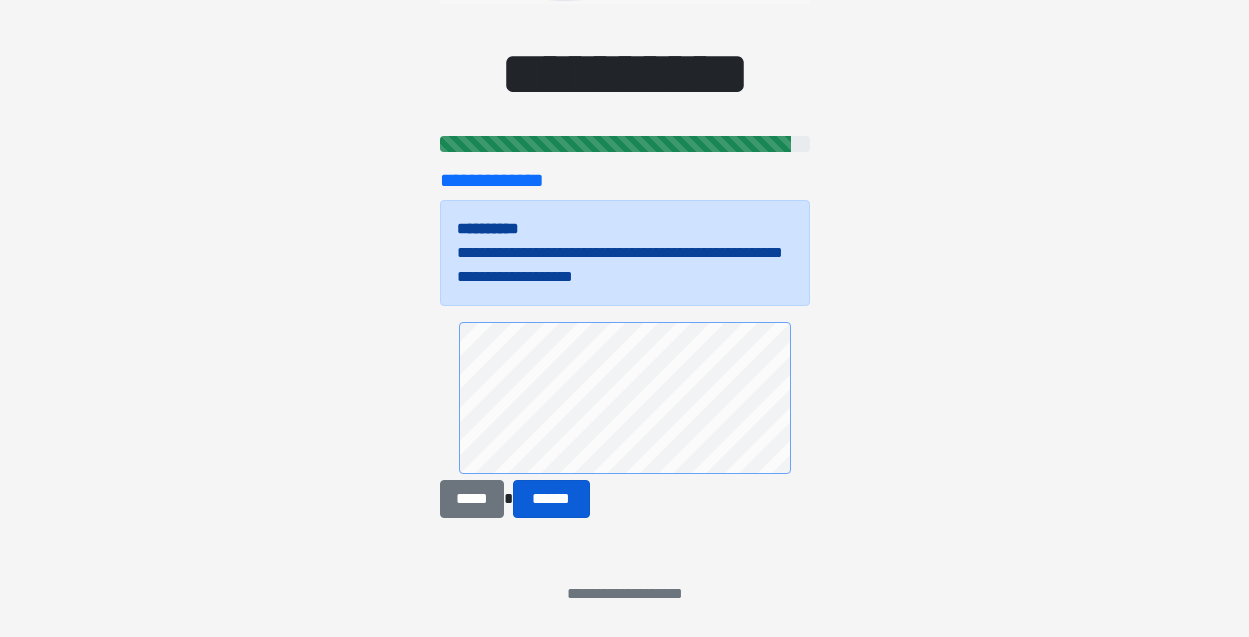 click on "******" at bounding box center (551, 499) 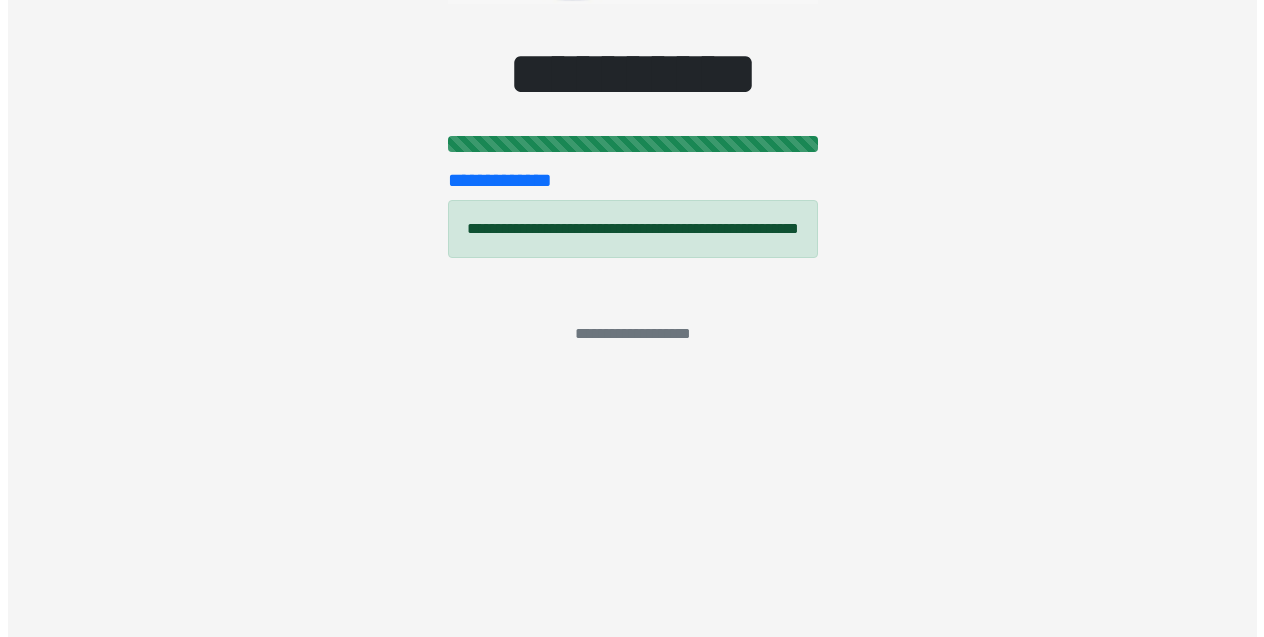 scroll, scrollTop: 0, scrollLeft: 0, axis: both 